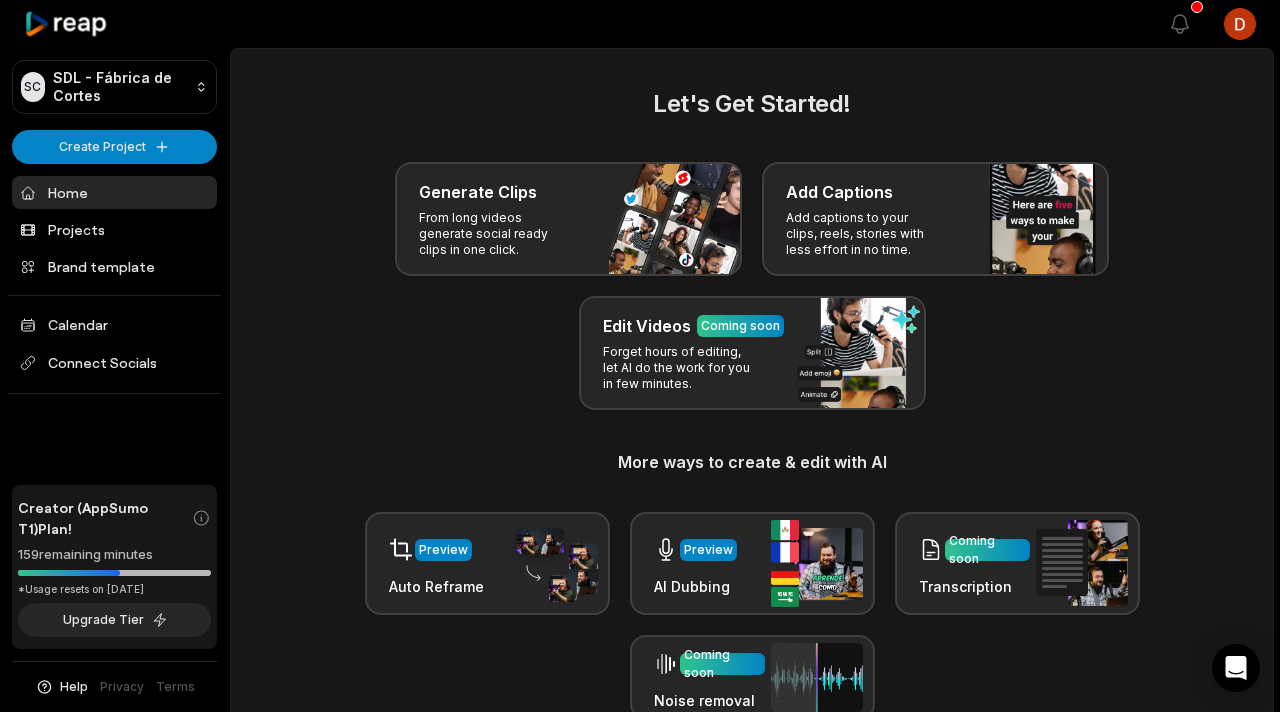 scroll, scrollTop: 0, scrollLeft: 0, axis: both 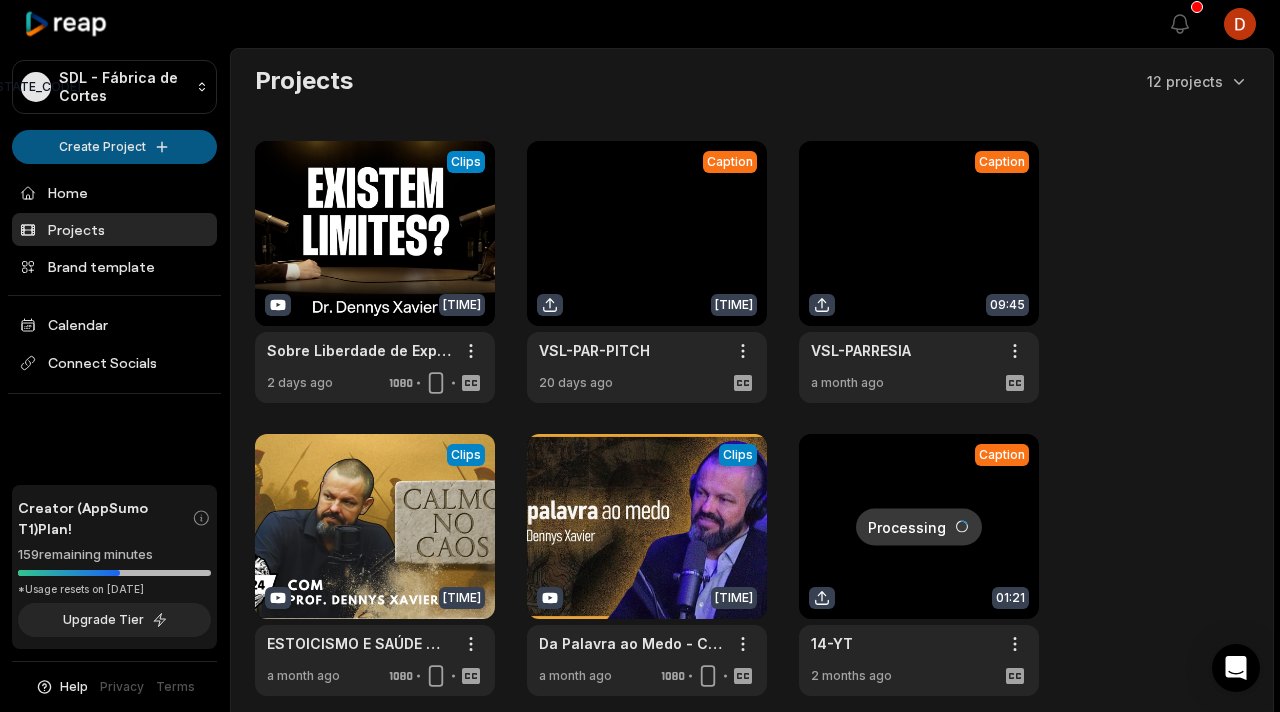 click on "SC [STATE_CODE] - Fábrica de Cortes  Create Project Home Projects Brand template Calendar Connect Socials Creator (AppSumo T1)  Plan! [NUMBER]  remaining minutes *Usage resets on [DATE] Upgrade Tier Help Privacy Terms Open sidebar View notifications Open user menu Projects   12 projects   View Clips Clips [TIME] Sobre Liberdade de Expressão - Dr. [PERSON] [Ep. 131] Open options 2 days ago Caption [TIME] VSL-PAR-PITCH Open options 20 days ago Caption [TIME] VSL-PARRESIA Open options a month ago View Clips Clips [TIME] ESTOICISMO E SAÚDE MENTAL: Lições de Sabedoria Clássica com [PERSON] |Entre Costas PodcsatEp.24 Open options a month ago View Clips Clips [TIME] Da Palavra ao Medo - Casos [PERSON] e Mc [PERSON] - Com [PERSON] Open options a month ago Processing Caption [TIME] 14-YT Open options 2 months ago Processing Caption [TIME] 14-INSTA Open options 2 months ago View Clips Clips [TIME] Eng [PERSON] e [PERSON] -Quais Limites da Liberdade? - PODCAST 3 IRMÃOS #675 Open options 2 months ago" at bounding box center [640, 356] 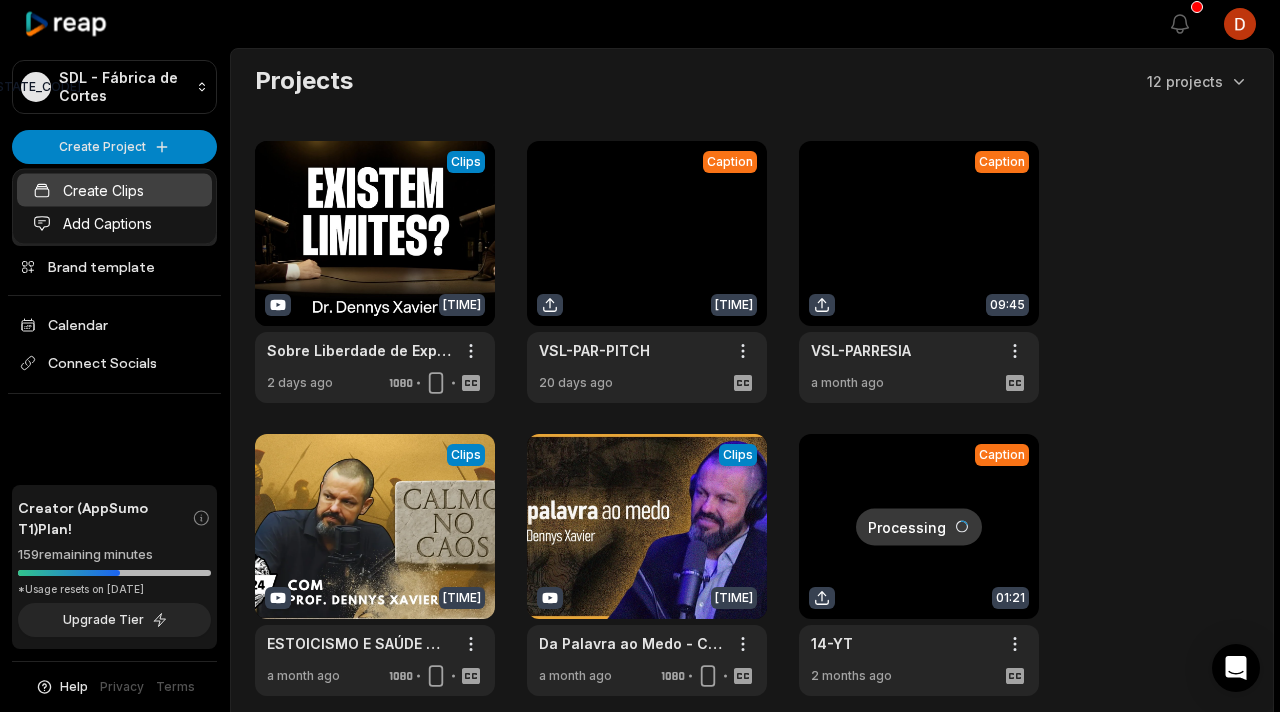 click on "Create Clips" at bounding box center (114, 190) 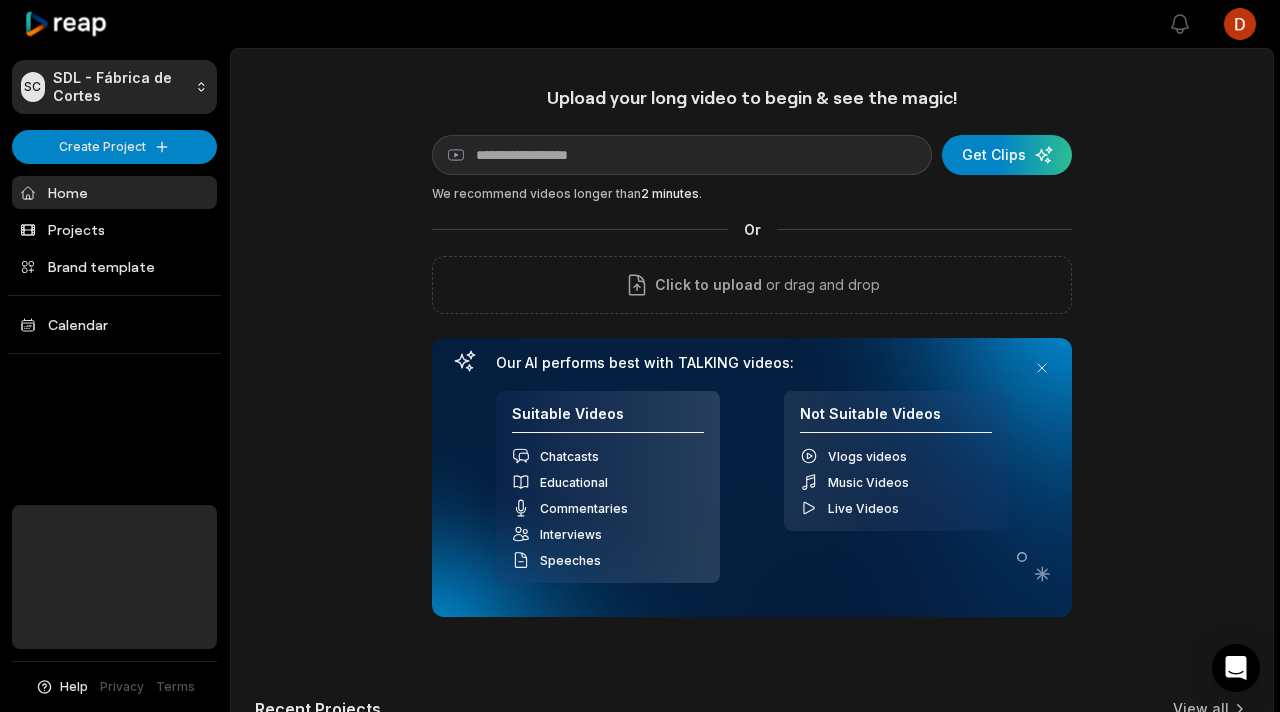 scroll, scrollTop: 0, scrollLeft: 0, axis: both 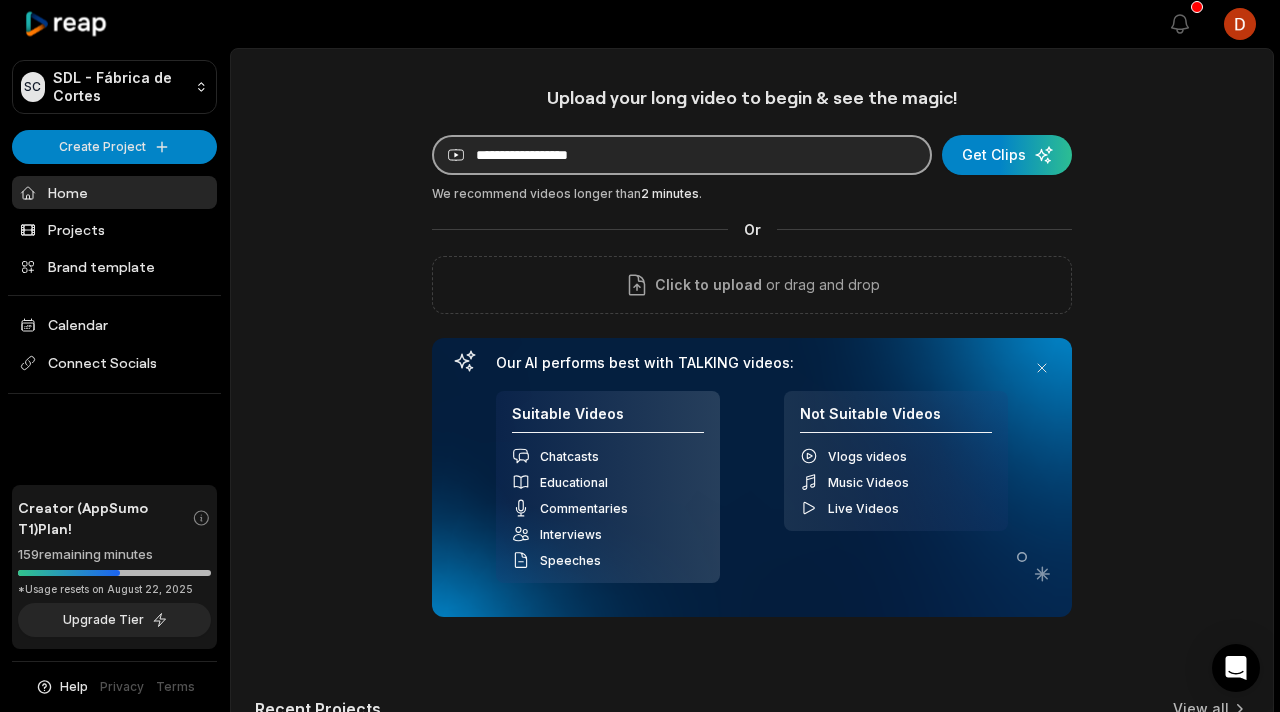 click at bounding box center [682, 155] 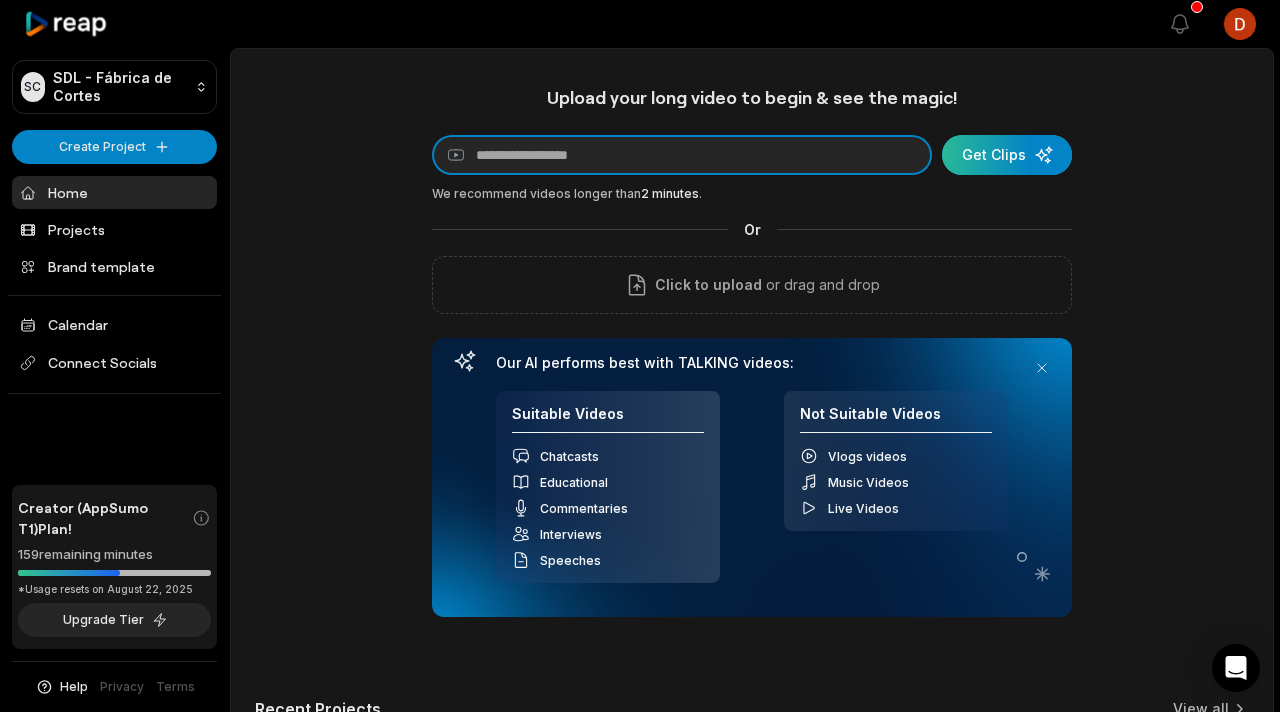 paste on "**********" 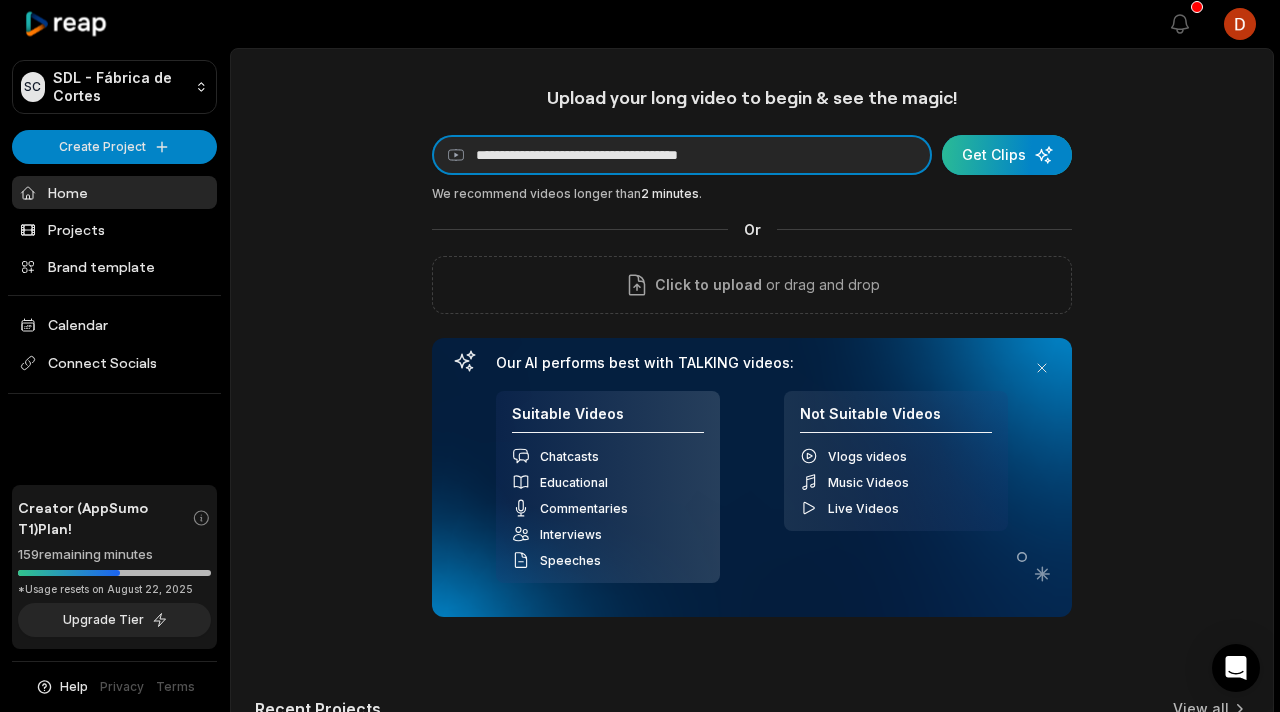 type on "**********" 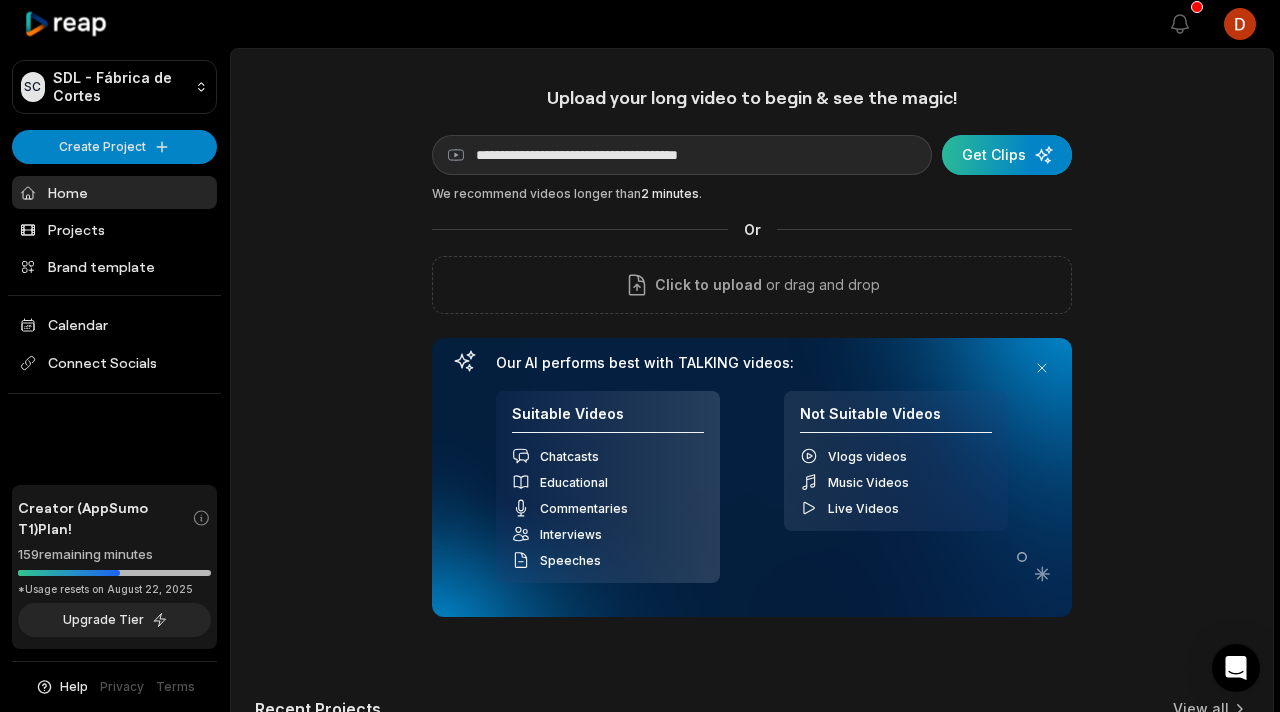 click at bounding box center [1007, 155] 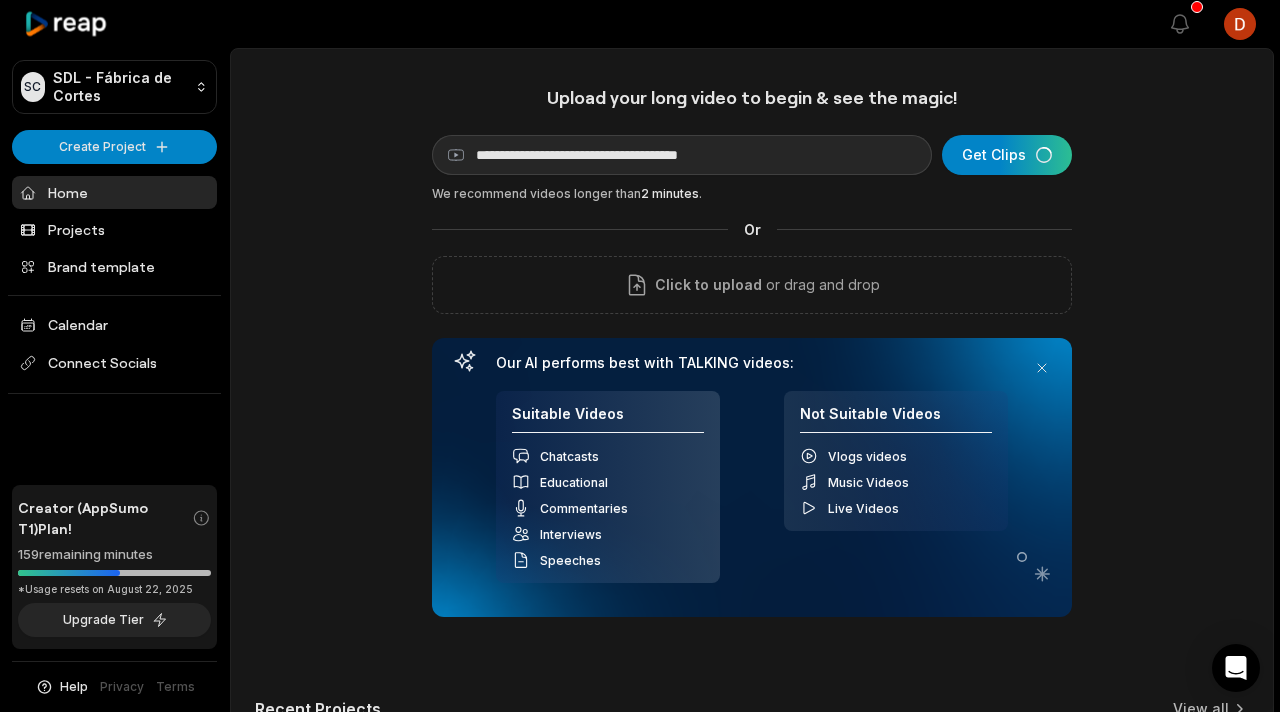 click on "**********" at bounding box center [752, 705] 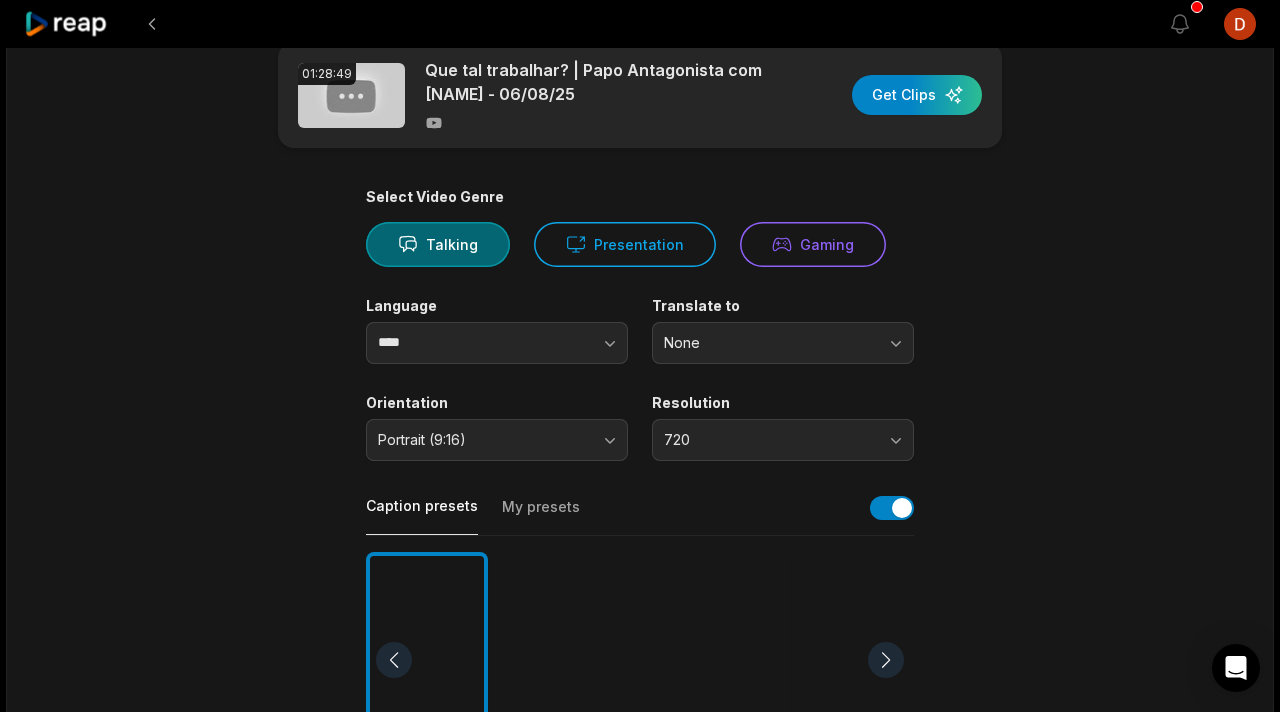 scroll, scrollTop: 0, scrollLeft: 0, axis: both 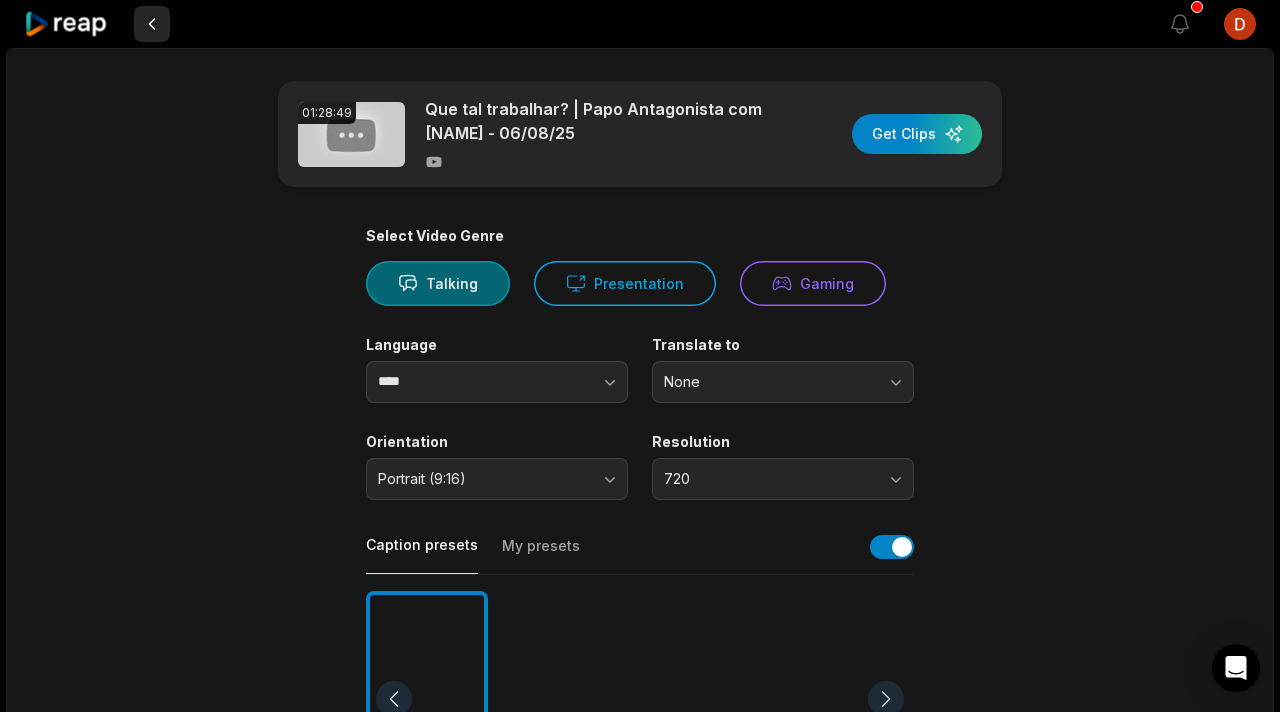 click at bounding box center (152, 24) 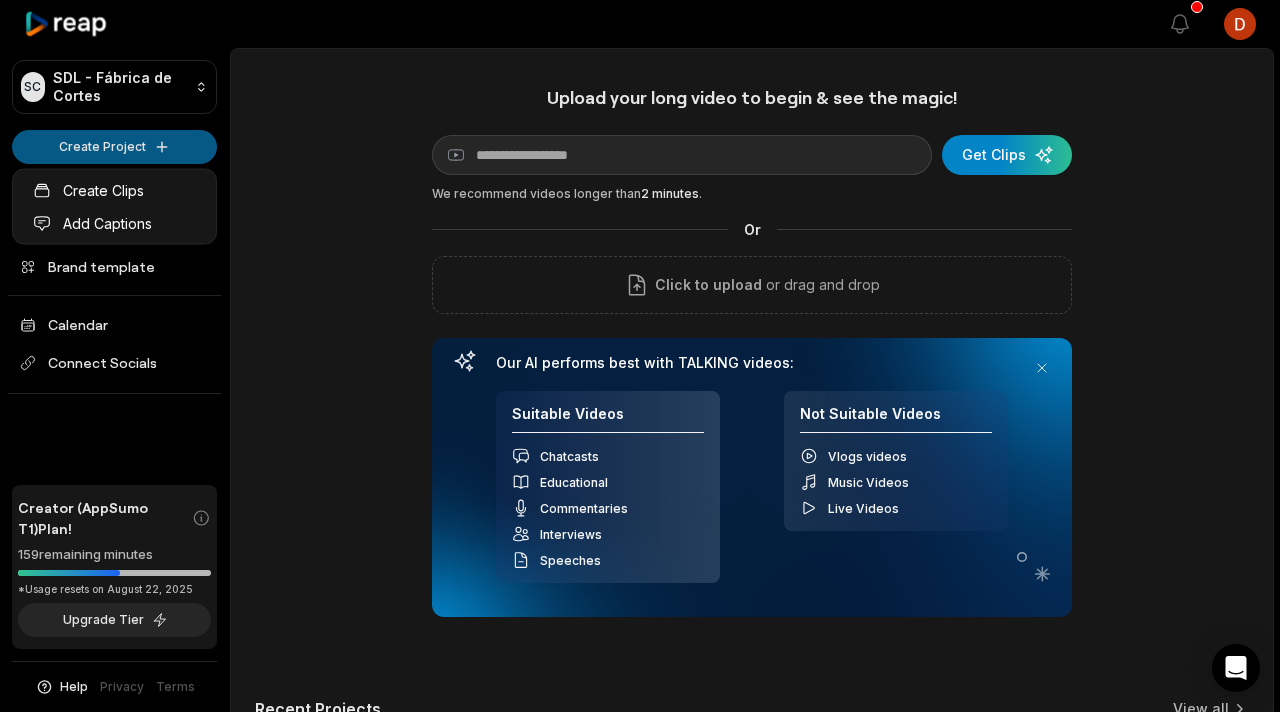 click on "SC SDL - Fábrica de Cortes  Create Project Home Projects Brand template Calendar Connect Socials Creator (AppSumo T1)  Plan! 159  remaining minutes *Usage resets on August 22, 2025 Upgrade Tier Help Privacy Terms Open sidebar View notifications Open user menu   Upload your long video to begin & see the magic! YouTube link Get Clips We recommend videos longer than  2 minutes . Or Click to upload or drag and drop Our AI performs best with TALKING videos: Suitable Videos Chatcasts Educational  Commentaries  Interviews  Speeches Not Suitable Videos Vlogs videos Music Videos Live Videos Recent Projects View all View Clips Clips 02:21:17 Sobre Liberdade de Expressão - Dr. Dennys Xavier [Ep. 131] Open options 2 days ago Caption 09:33 VSL-PAR-PITCH Open options 20 days ago Caption 09:45 VSL-PARRESIA Open options a month ago View Clips Clips 02:03:27 ESTOICISMO E SAÚDE MENTAL: Lições de Sabedoria Clássica com Dennys Xavier |Entre Costas PodcsatEp.24 Open options a month ago Made with   in San Francisco" at bounding box center [640, 356] 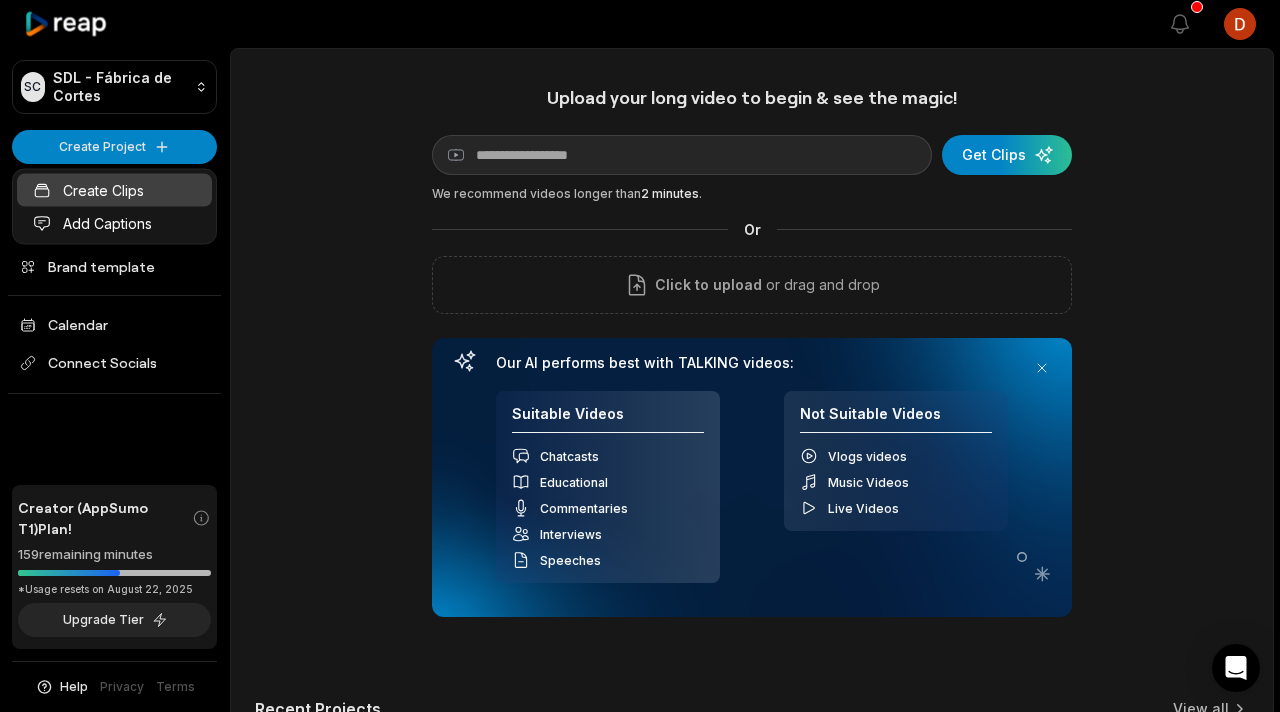 click on "Create Clips" at bounding box center (114, 190) 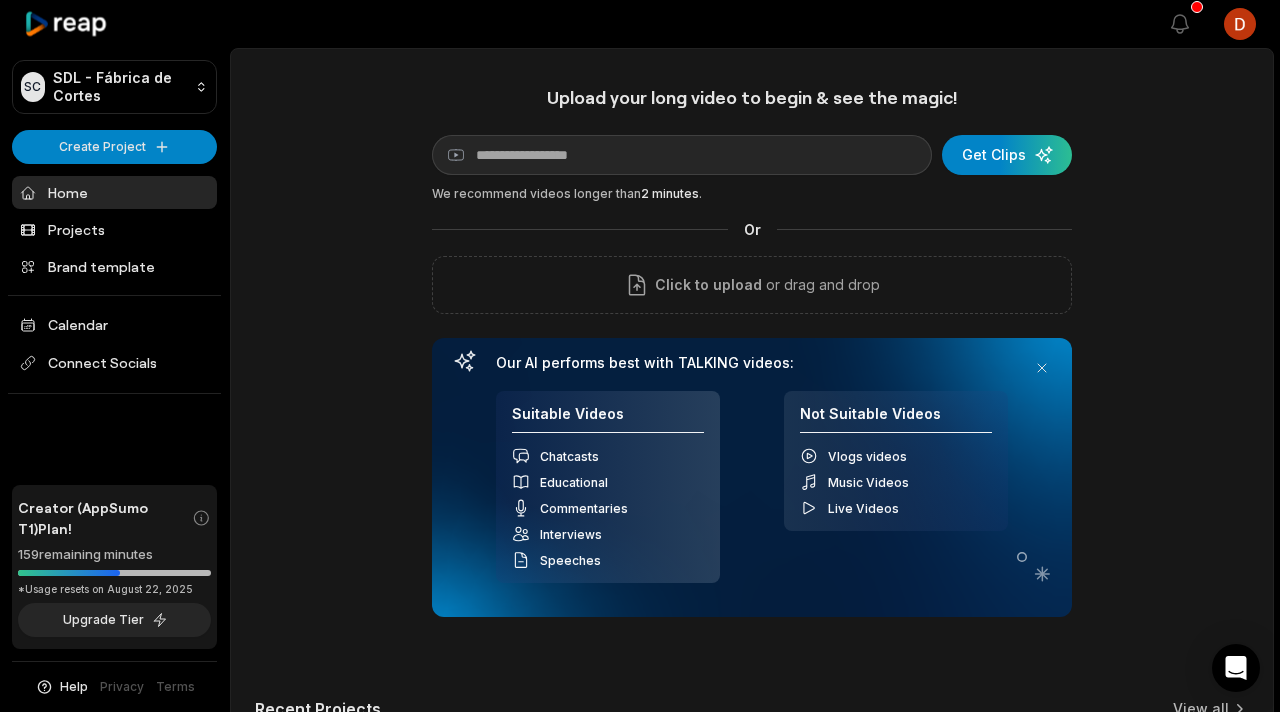 scroll, scrollTop: 0, scrollLeft: 0, axis: both 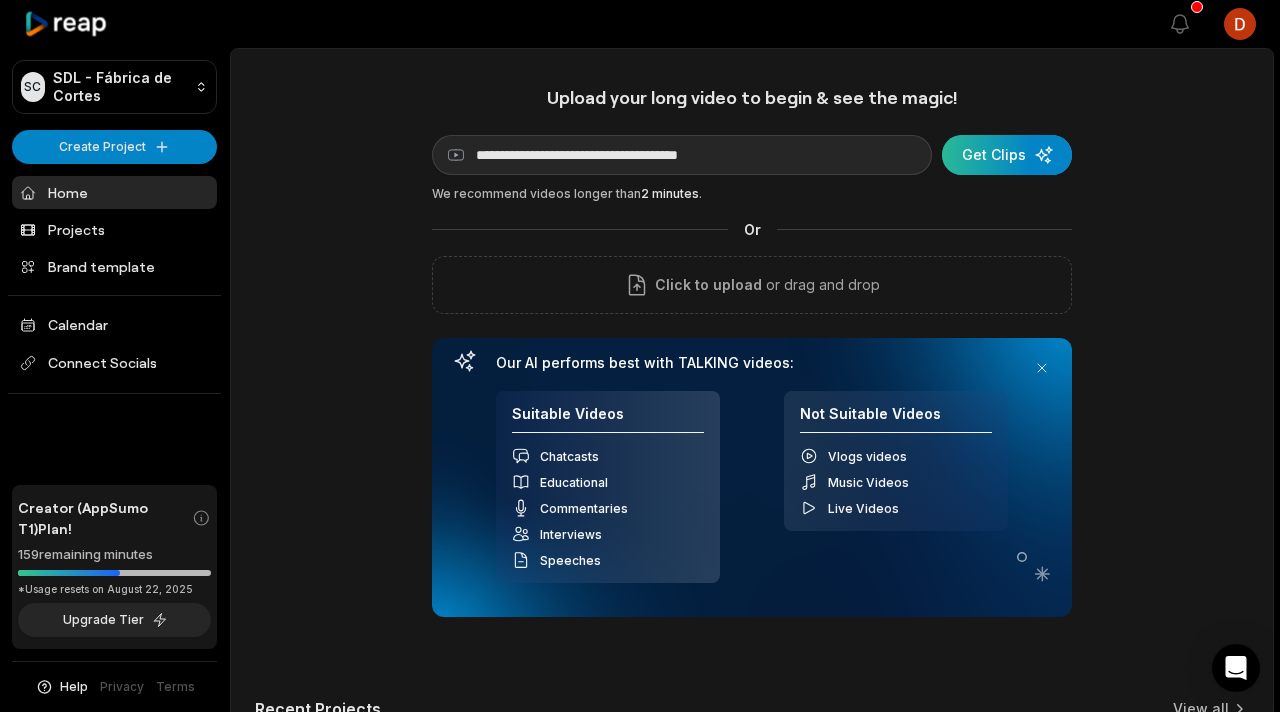 type on "**********" 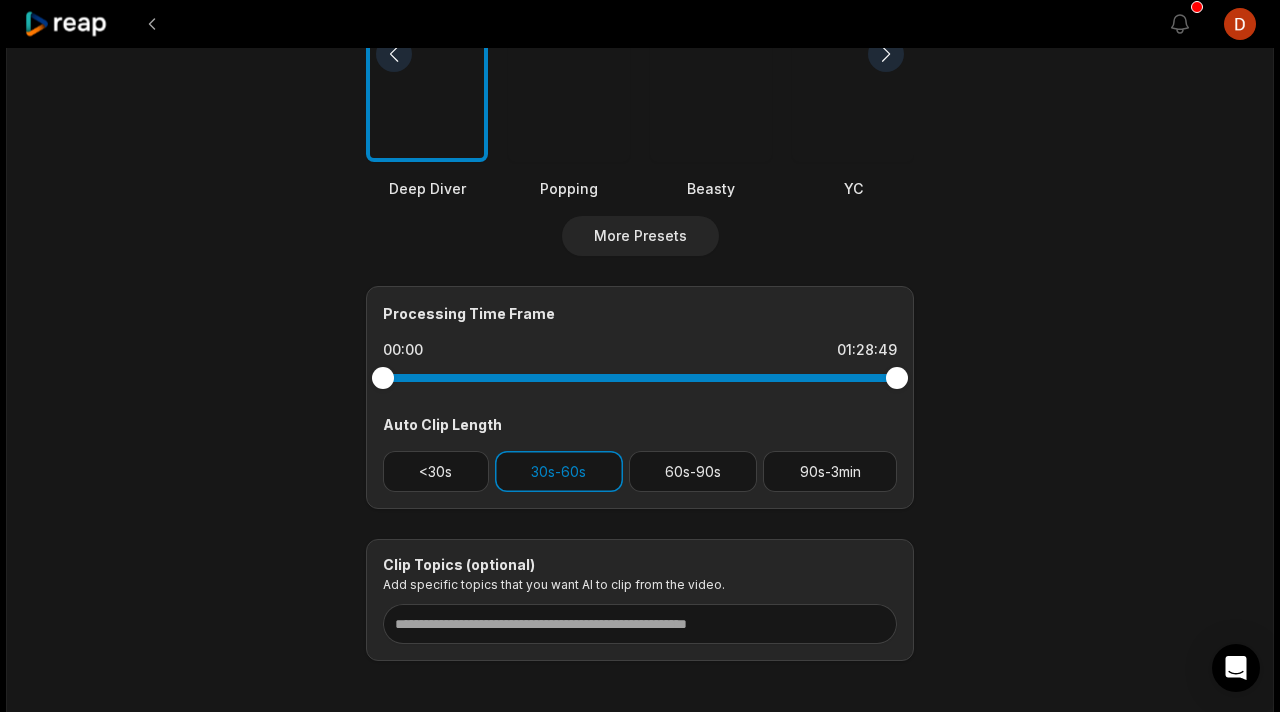 scroll, scrollTop: 664, scrollLeft: 0, axis: vertical 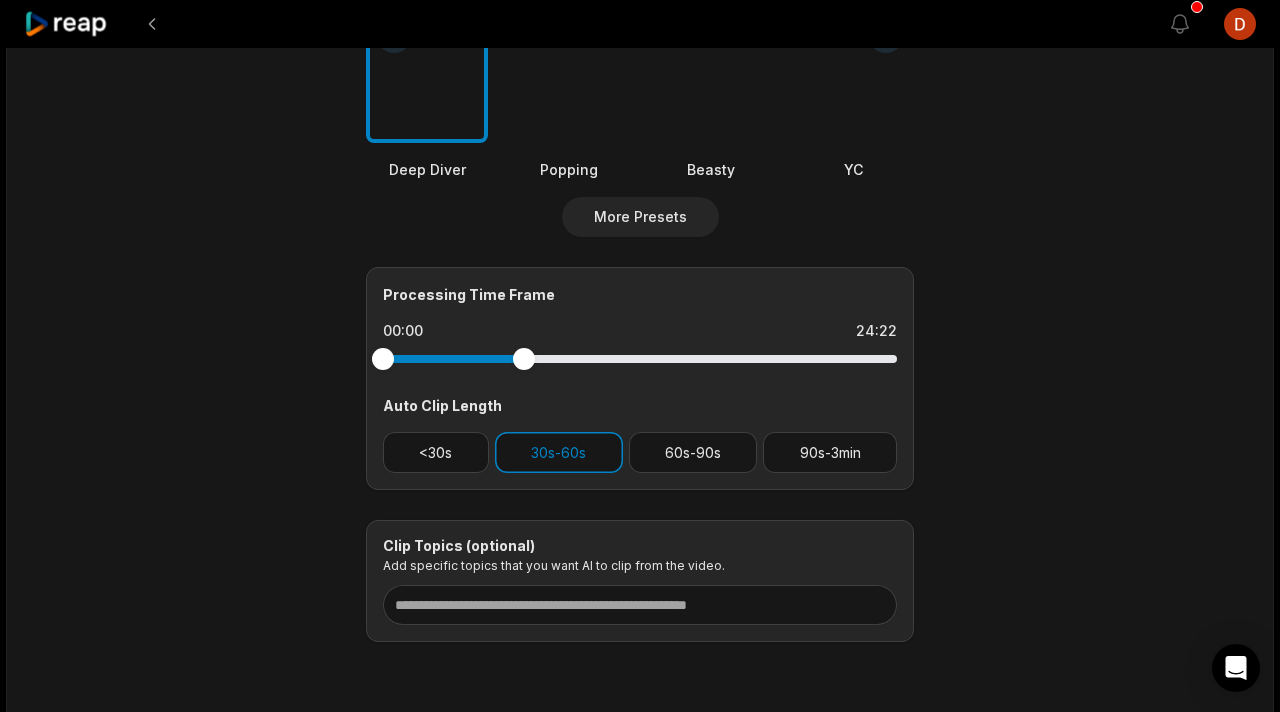 drag, startPoint x: 897, startPoint y: 367, endPoint x: 523, endPoint y: 377, distance: 374.13367 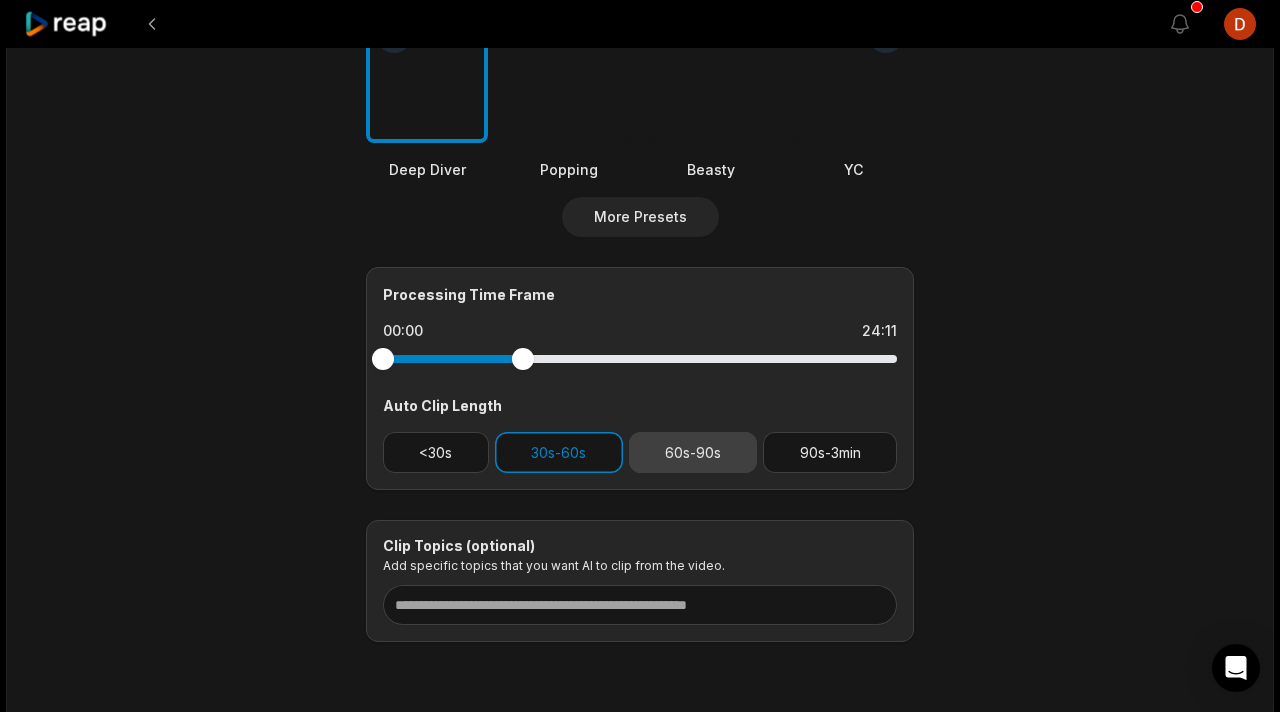 click on "60s-90s" at bounding box center [693, 452] 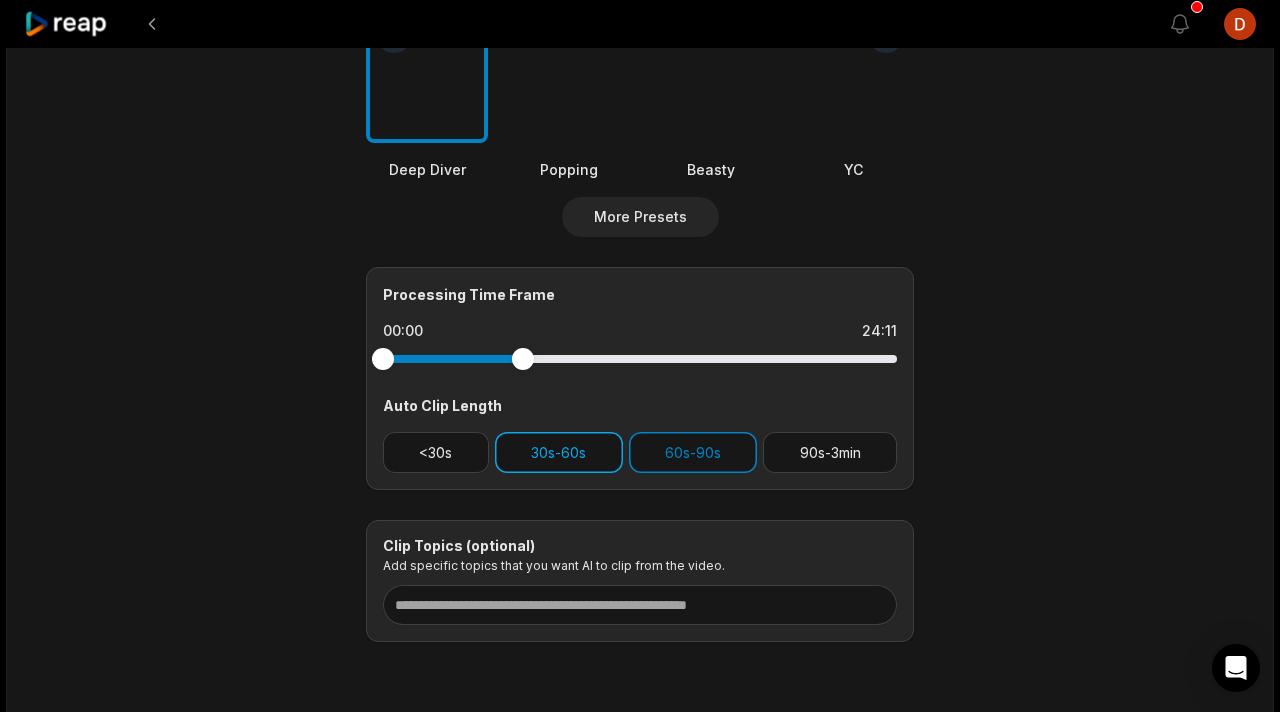 click on "30s-60s" at bounding box center (559, 452) 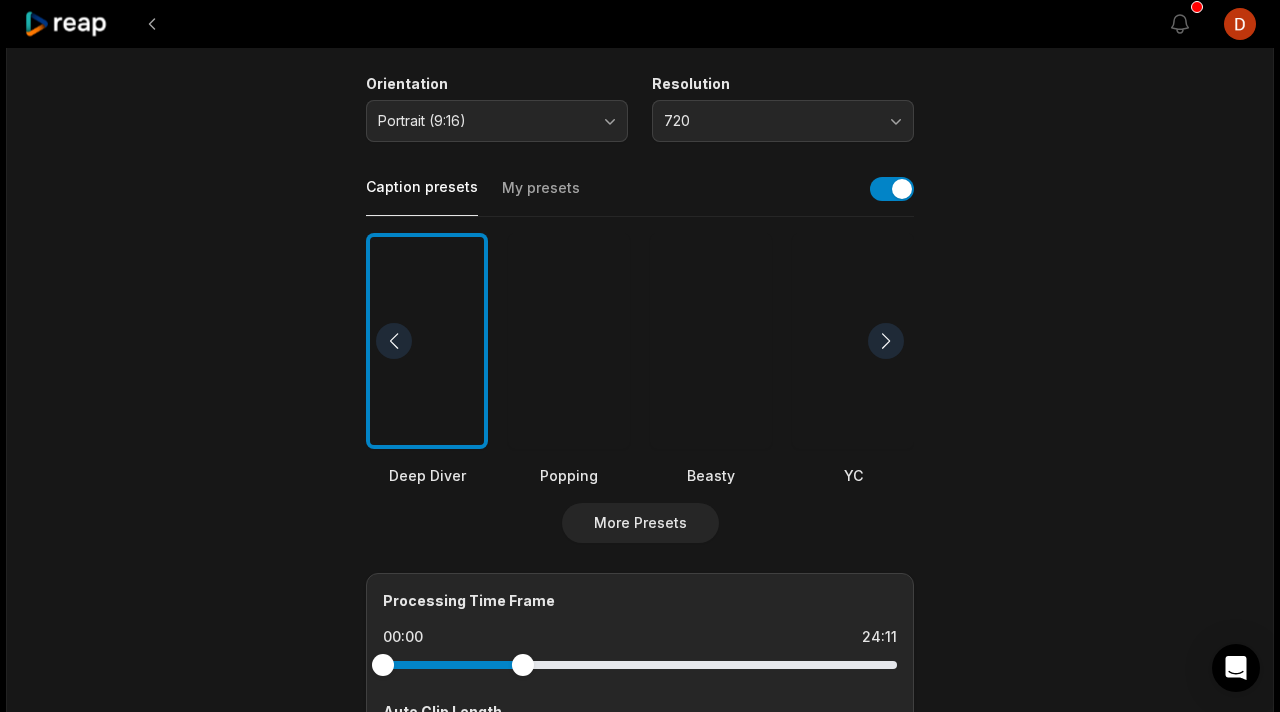 scroll, scrollTop: 355, scrollLeft: 0, axis: vertical 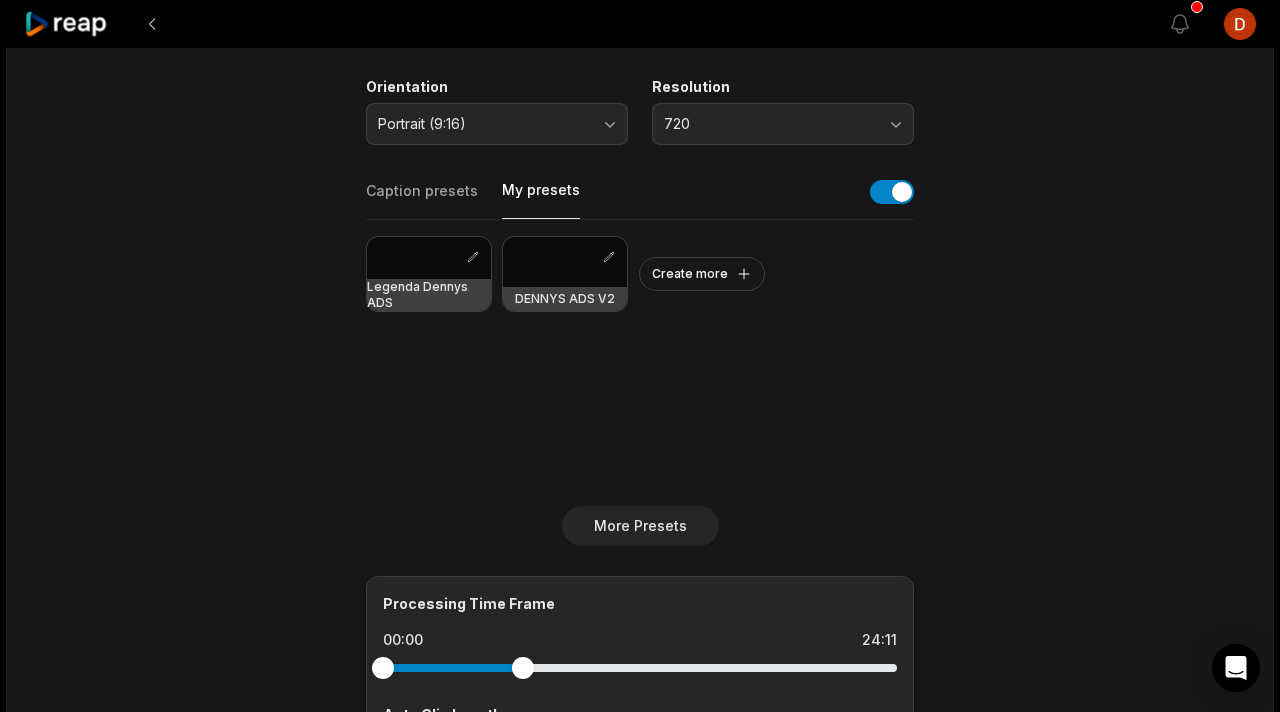click on "My presets" at bounding box center (541, 199) 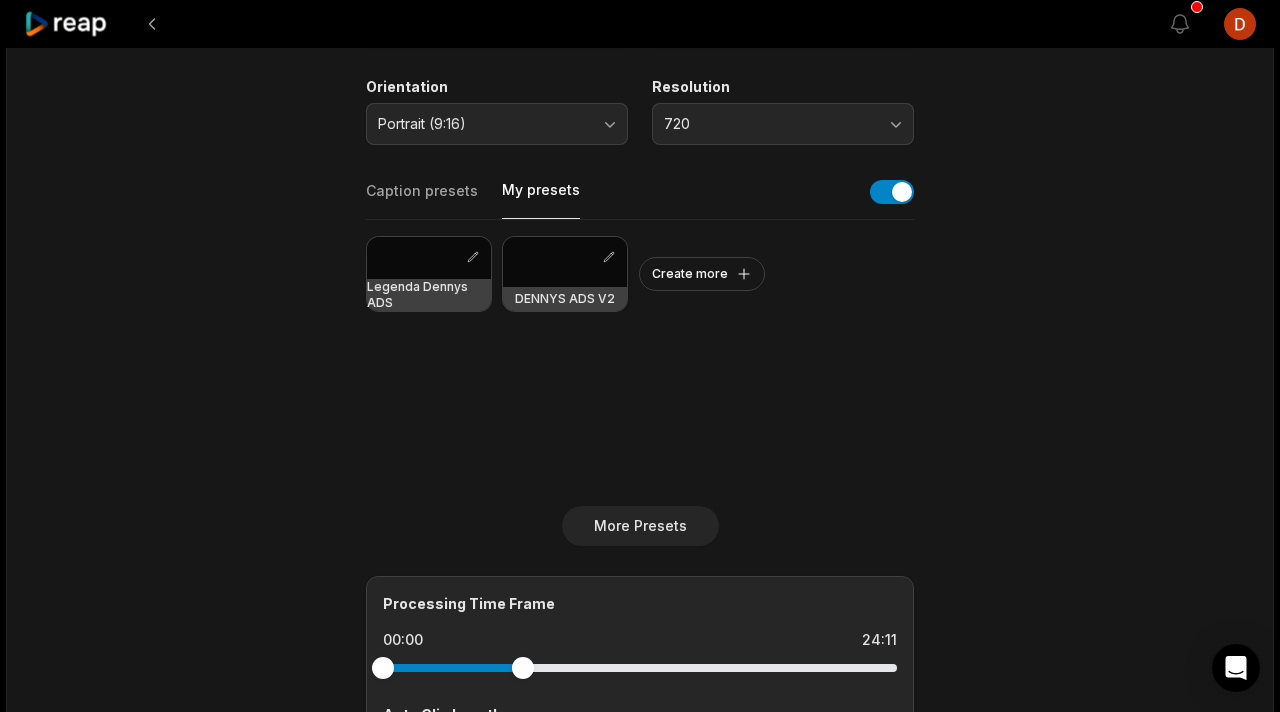 click at bounding box center (565, 262) 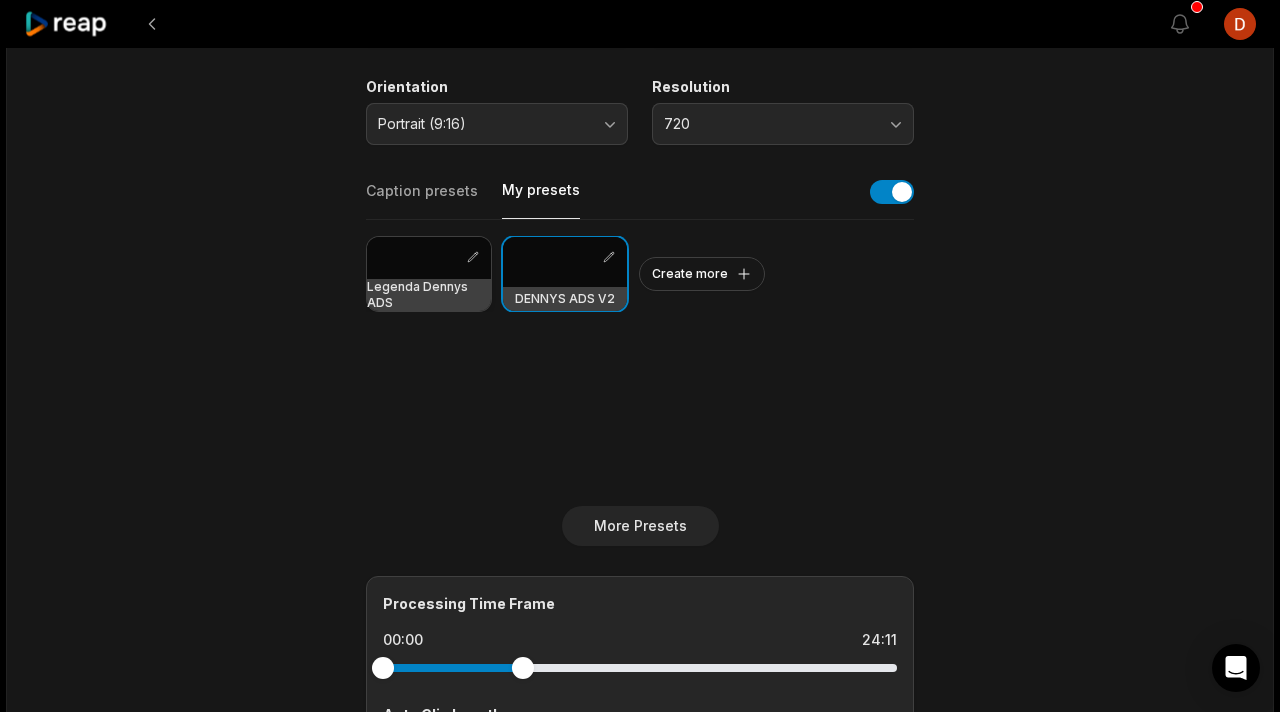 click on "Legenda Dennys ADS" at bounding box center (429, 295) 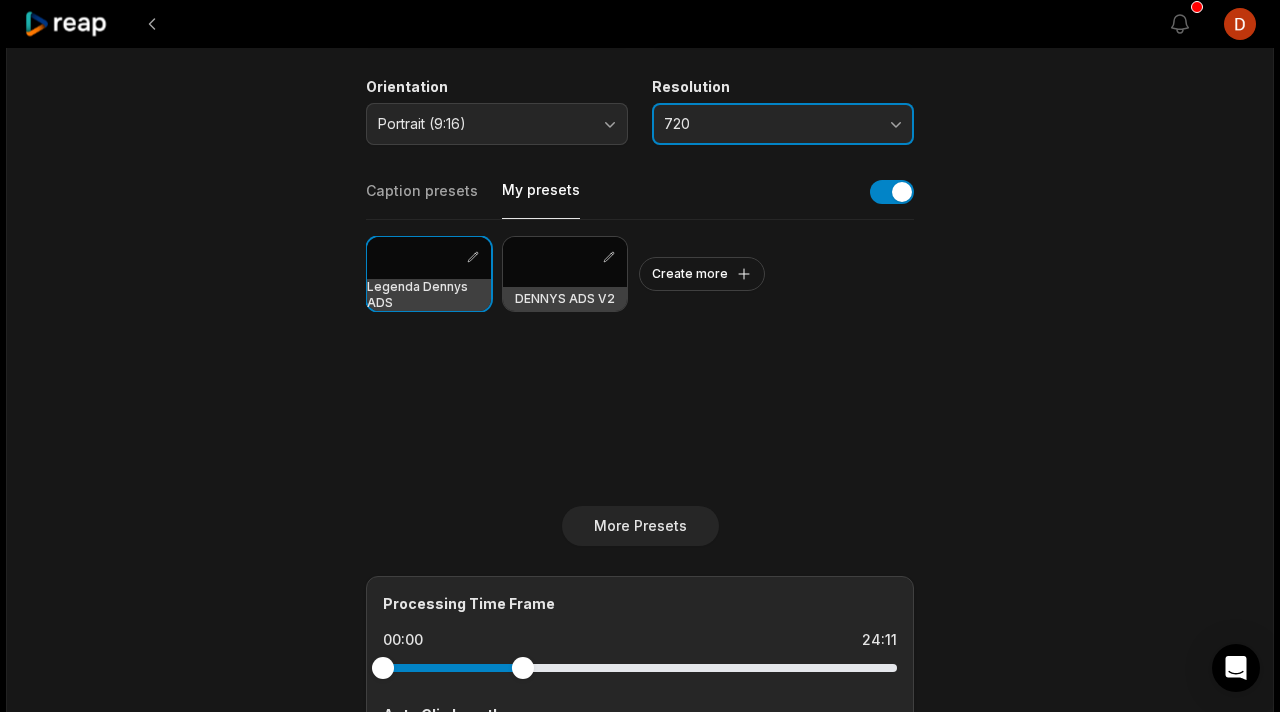 click on "720" at bounding box center [769, 124] 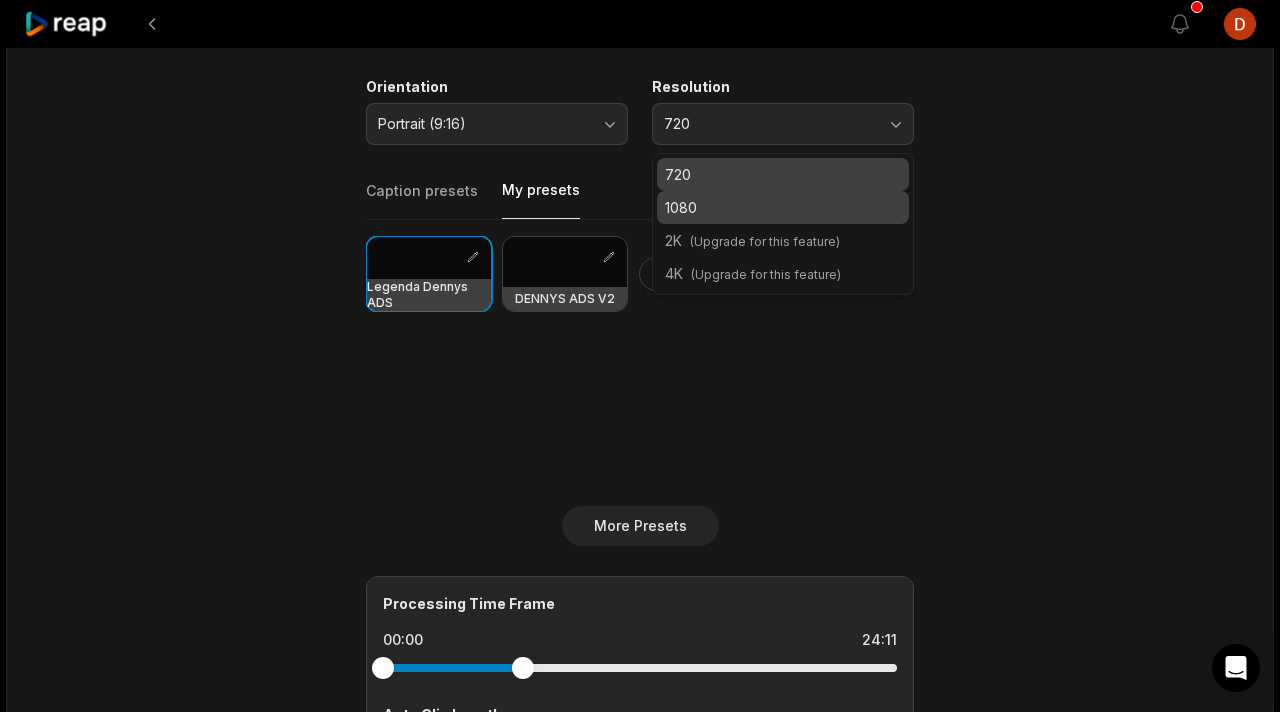 click on "1080" at bounding box center (783, 207) 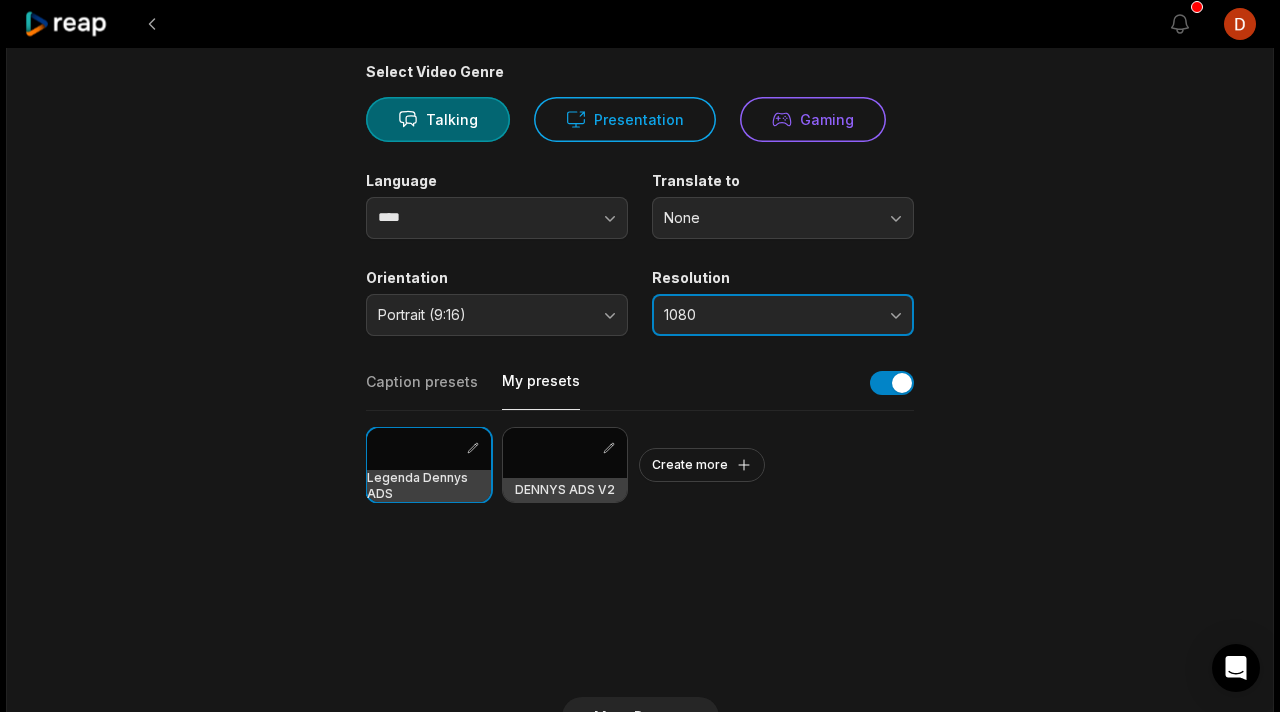 scroll, scrollTop: 157, scrollLeft: 0, axis: vertical 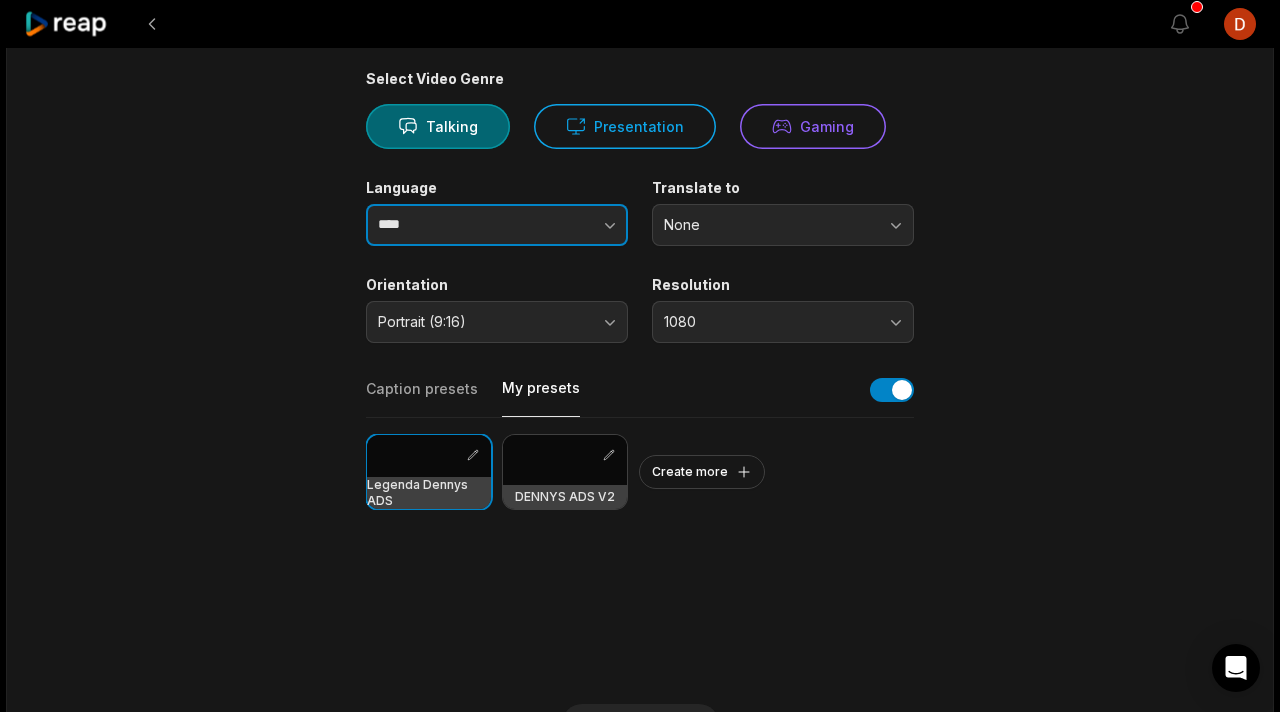 click at bounding box center [571, 225] 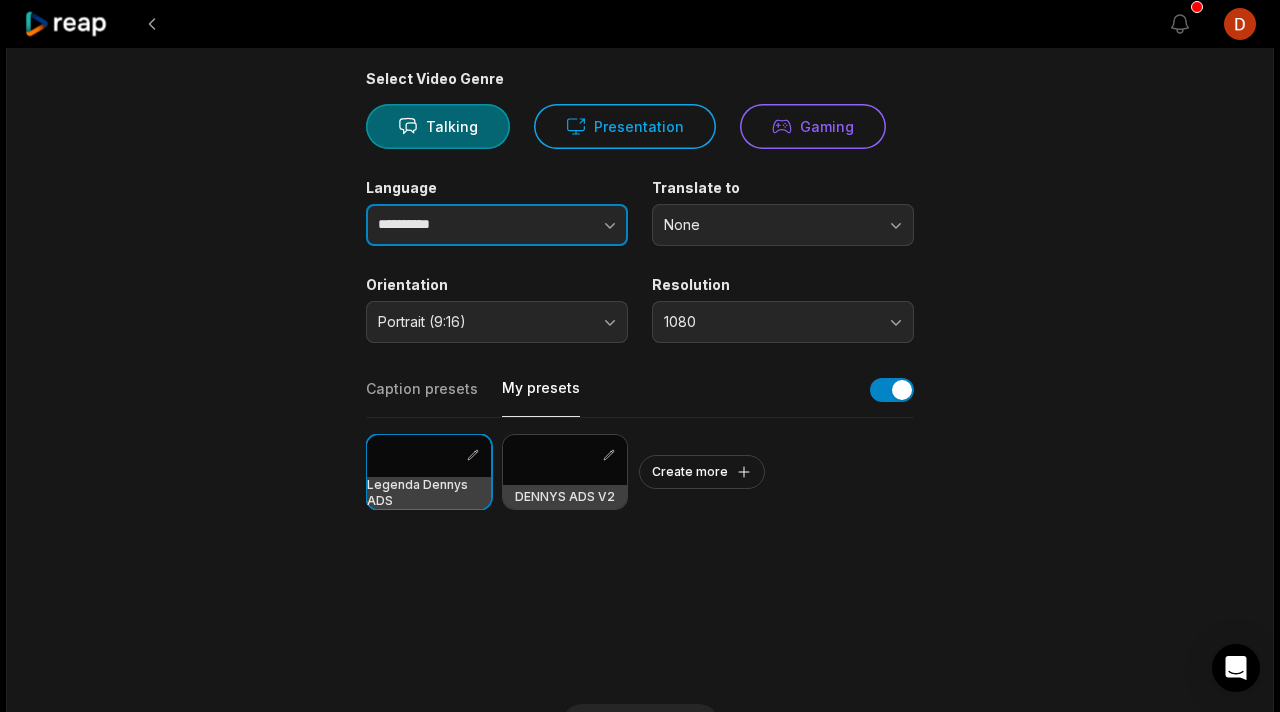 type on "**********" 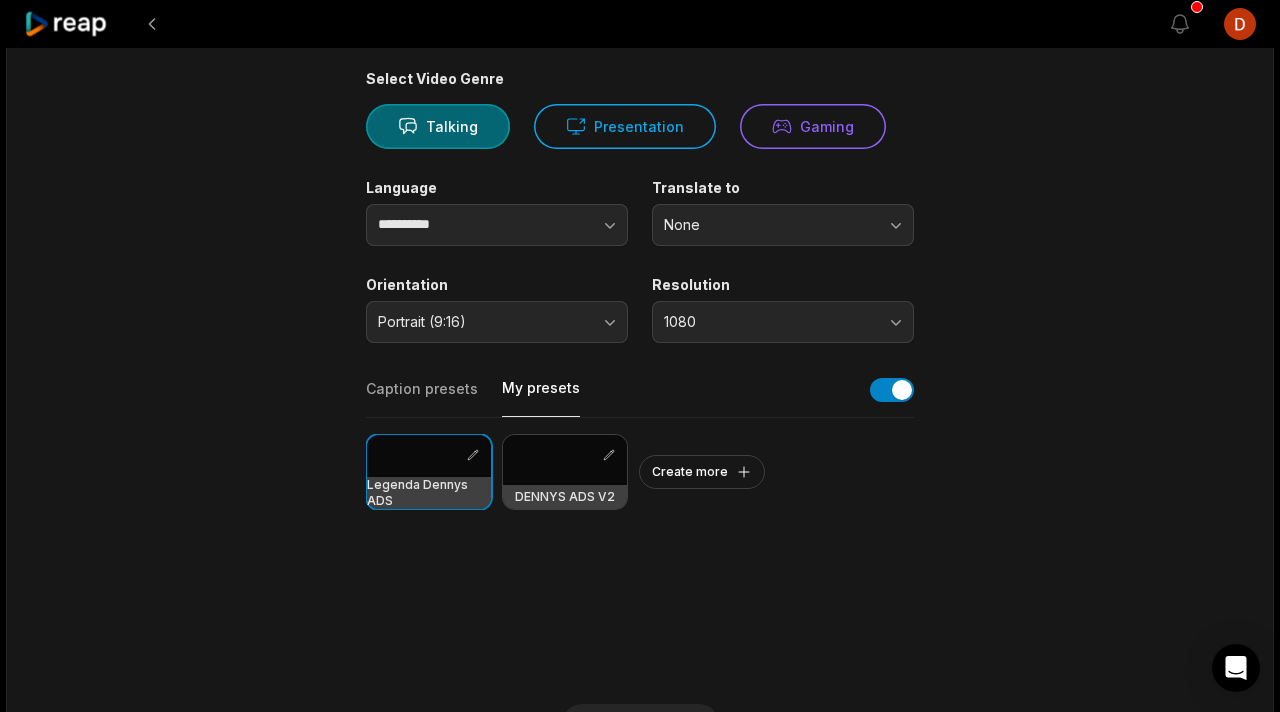 click on "**********" at bounding box center (640, 536) 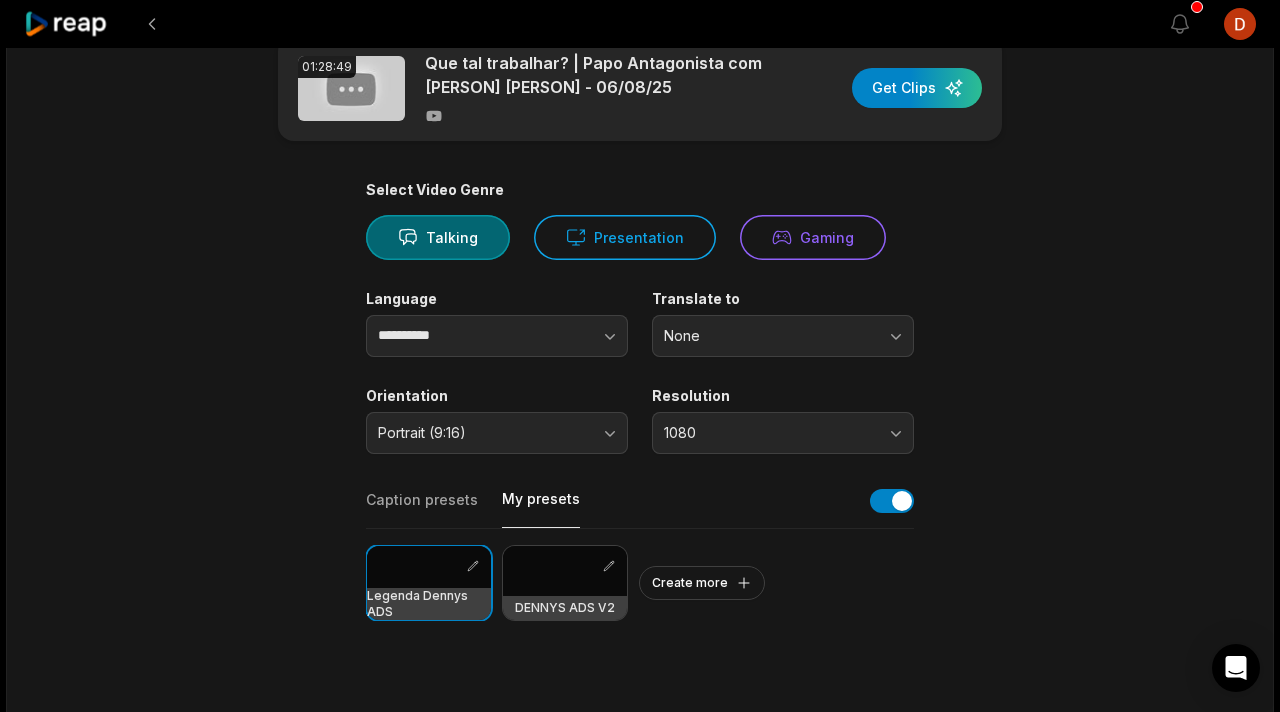 scroll, scrollTop: 0, scrollLeft: 0, axis: both 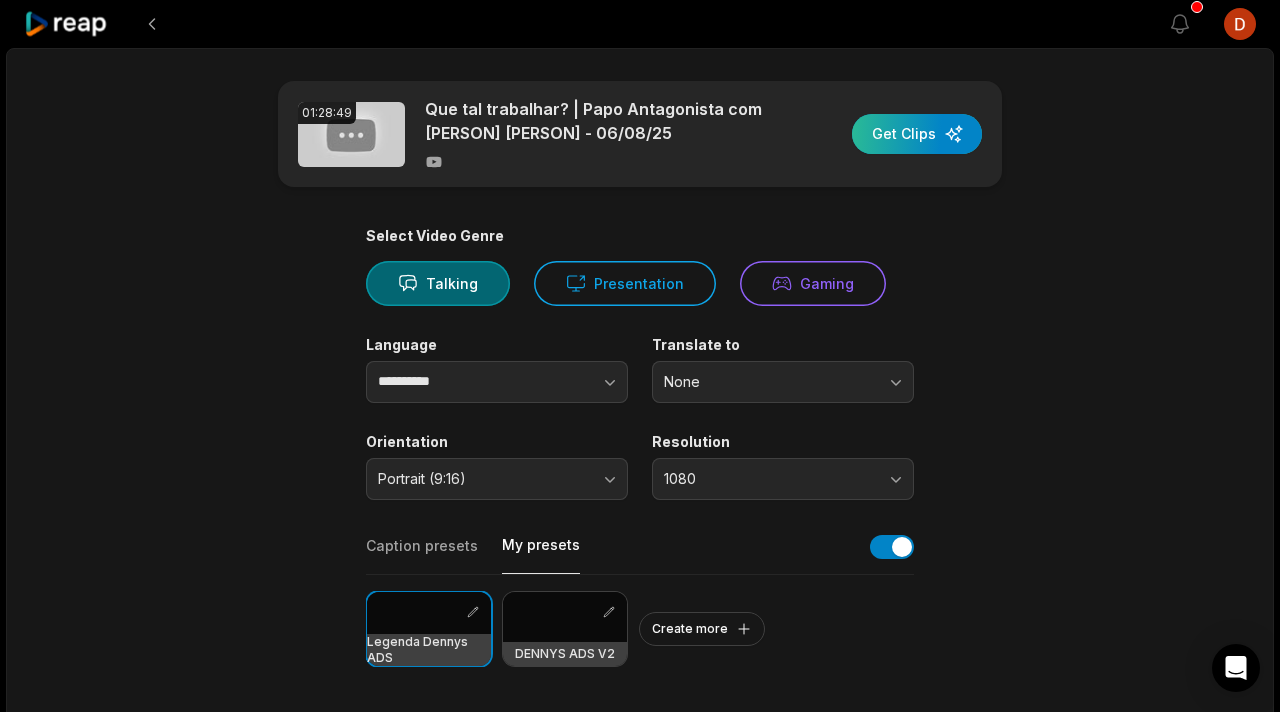 click at bounding box center [917, 134] 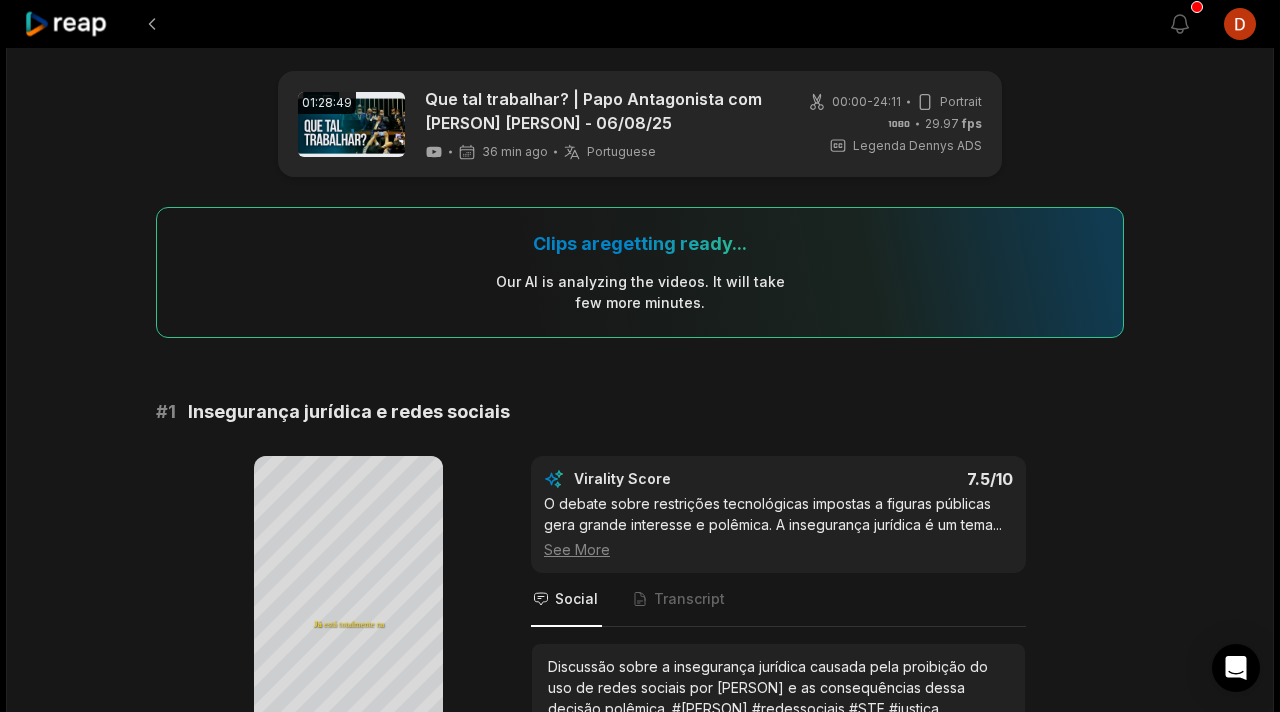 scroll, scrollTop: 0, scrollLeft: 0, axis: both 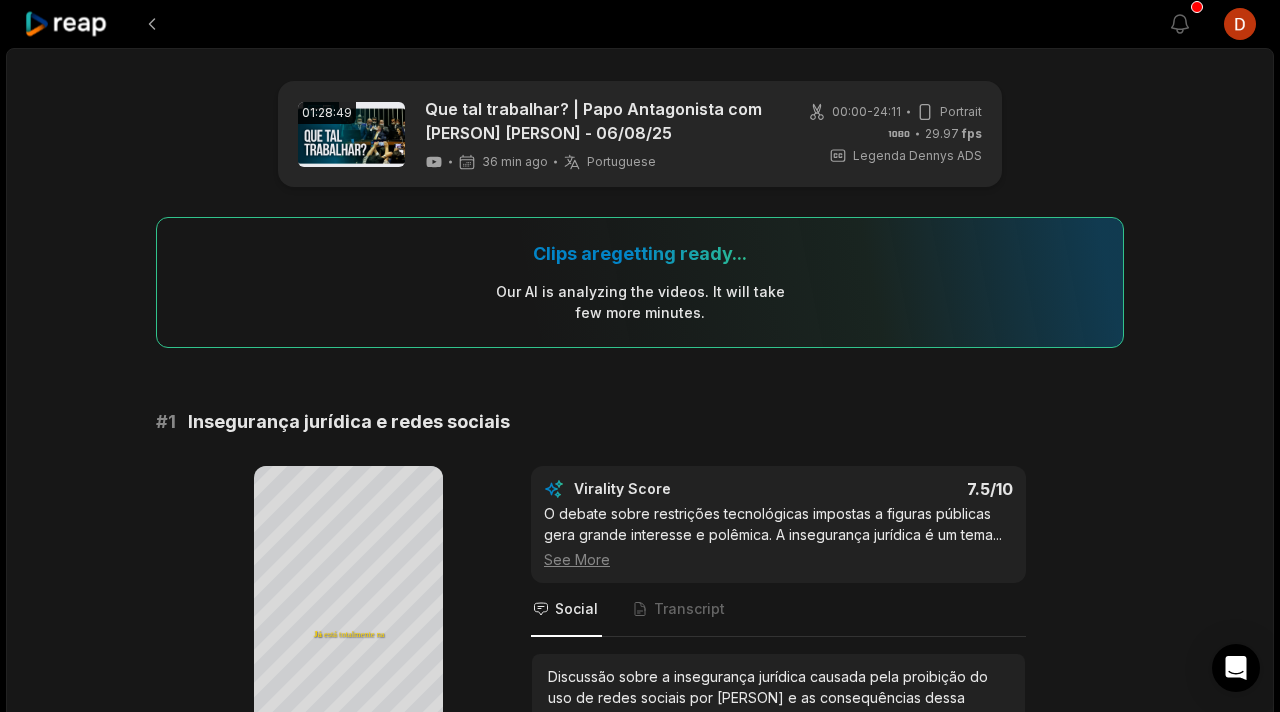 click at bounding box center [351, 134] 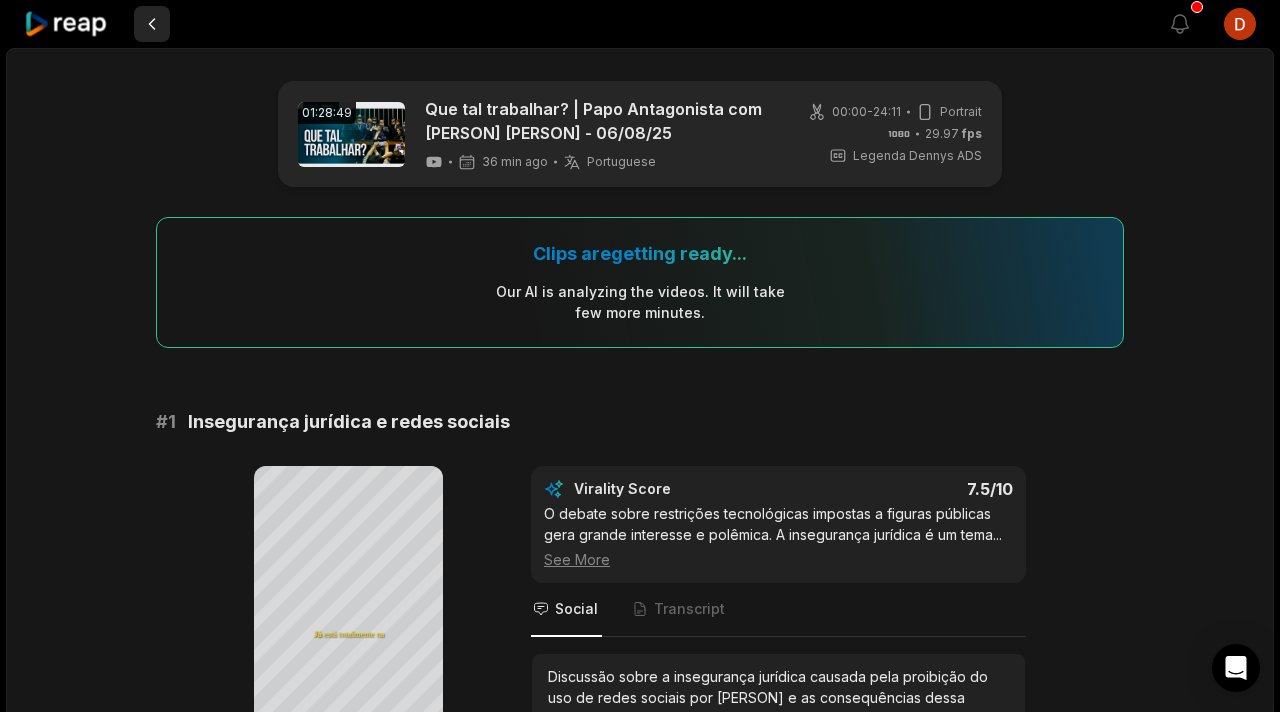 click at bounding box center [152, 24] 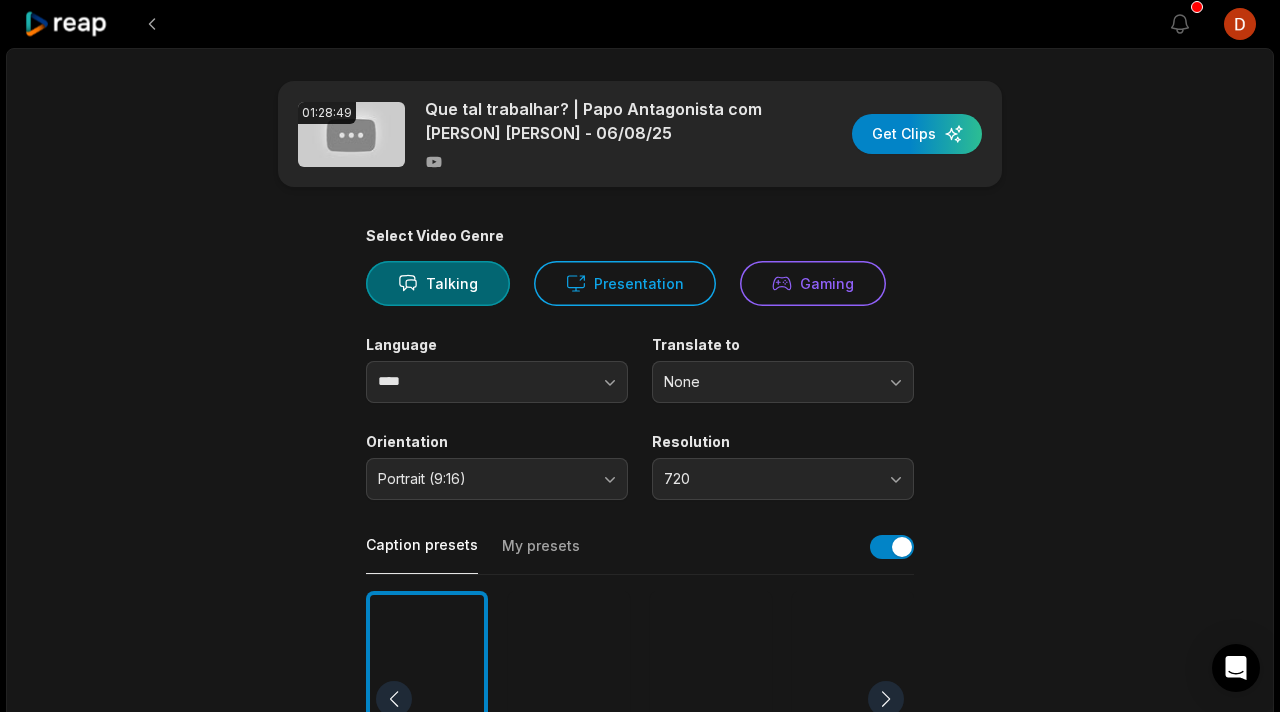 click at bounding box center [152, 24] 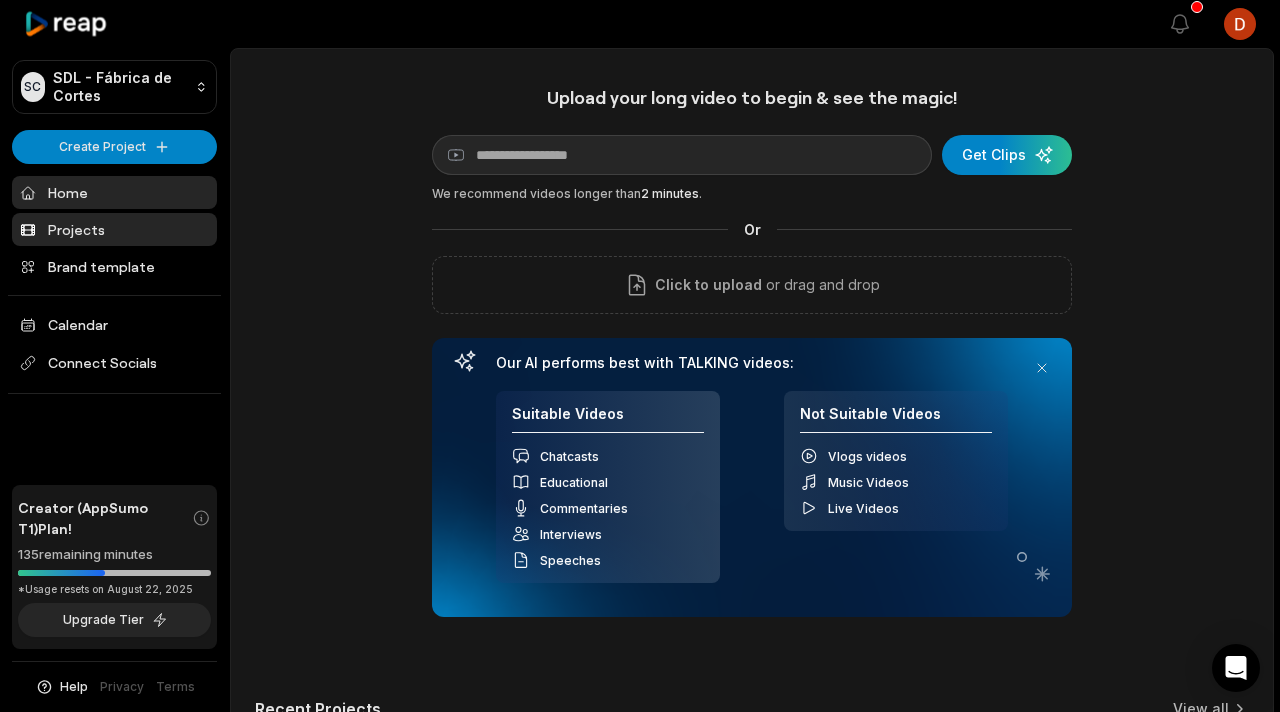 click on "Projects" at bounding box center (114, 229) 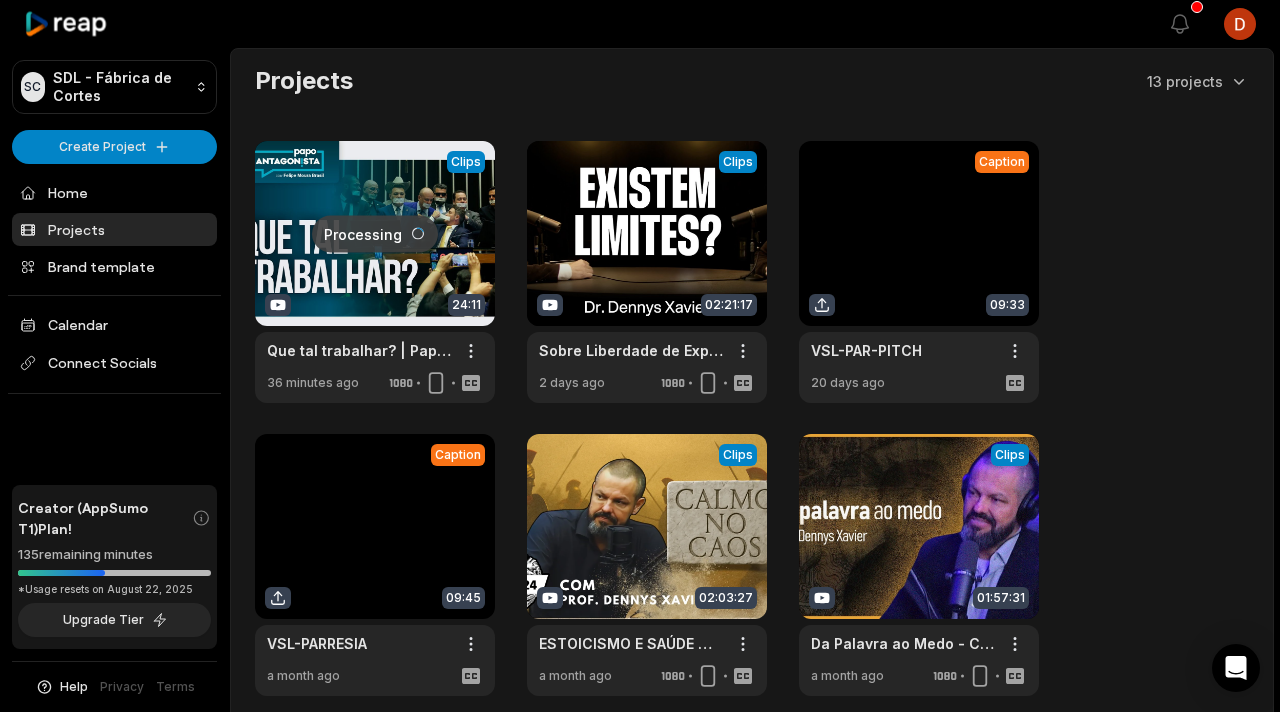 scroll, scrollTop: 0, scrollLeft: 0, axis: both 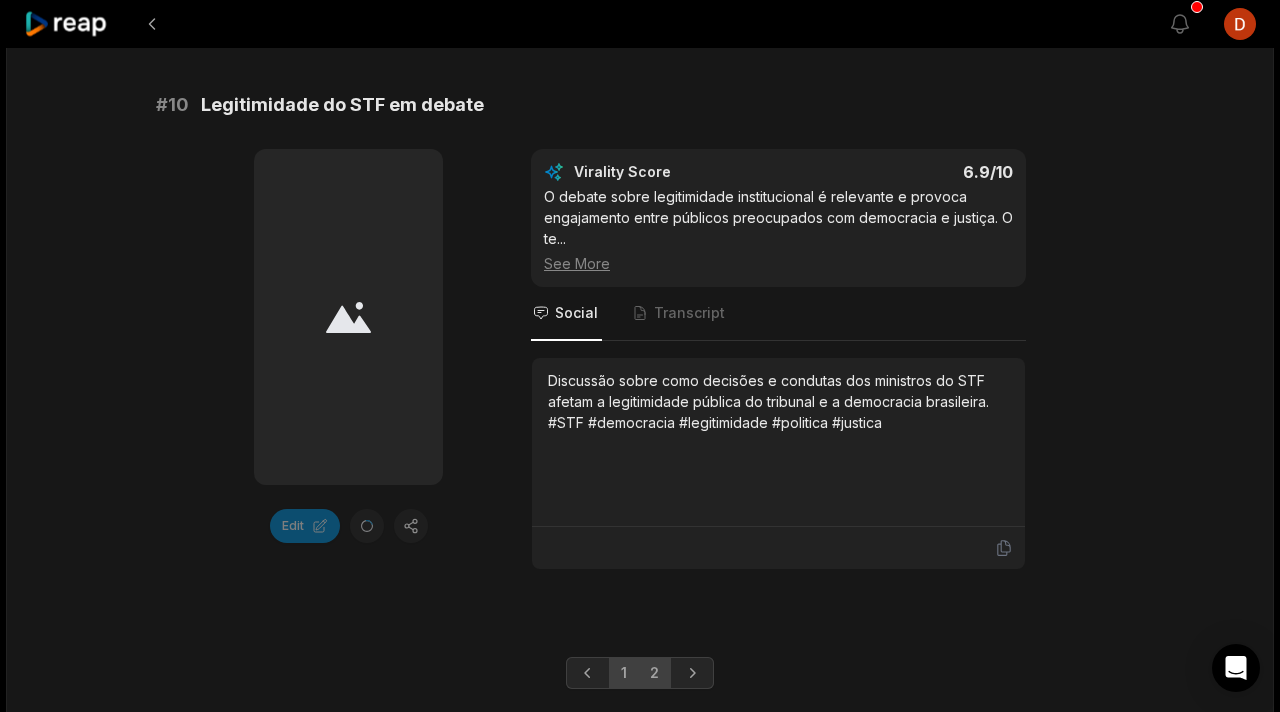 click on "2" at bounding box center (654, 673) 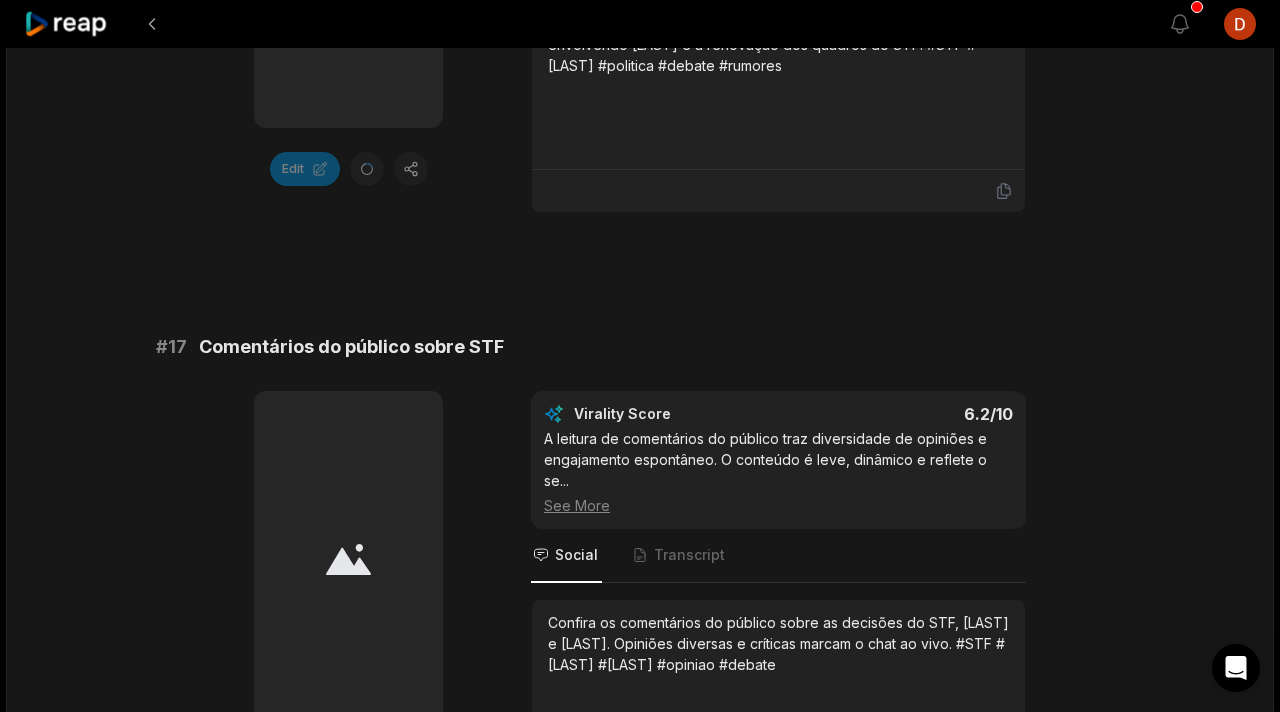 scroll, scrollTop: 4484, scrollLeft: 0, axis: vertical 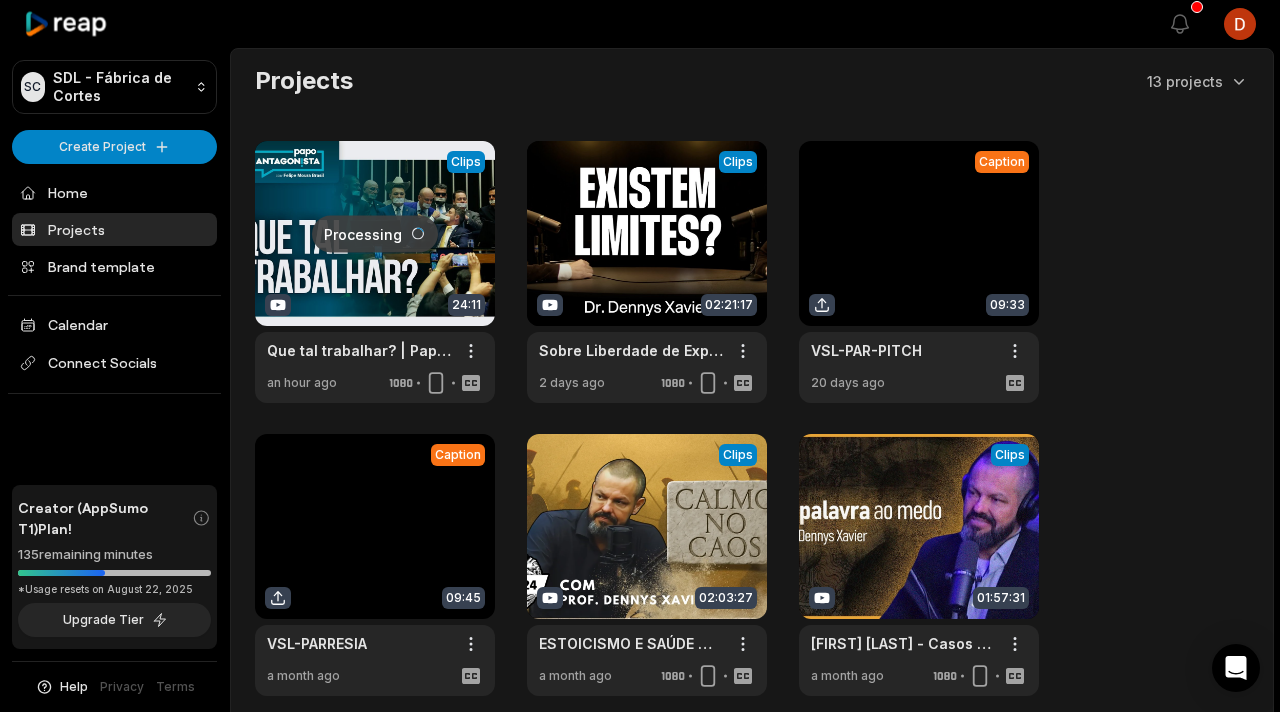 click at bounding box center (375, 272) 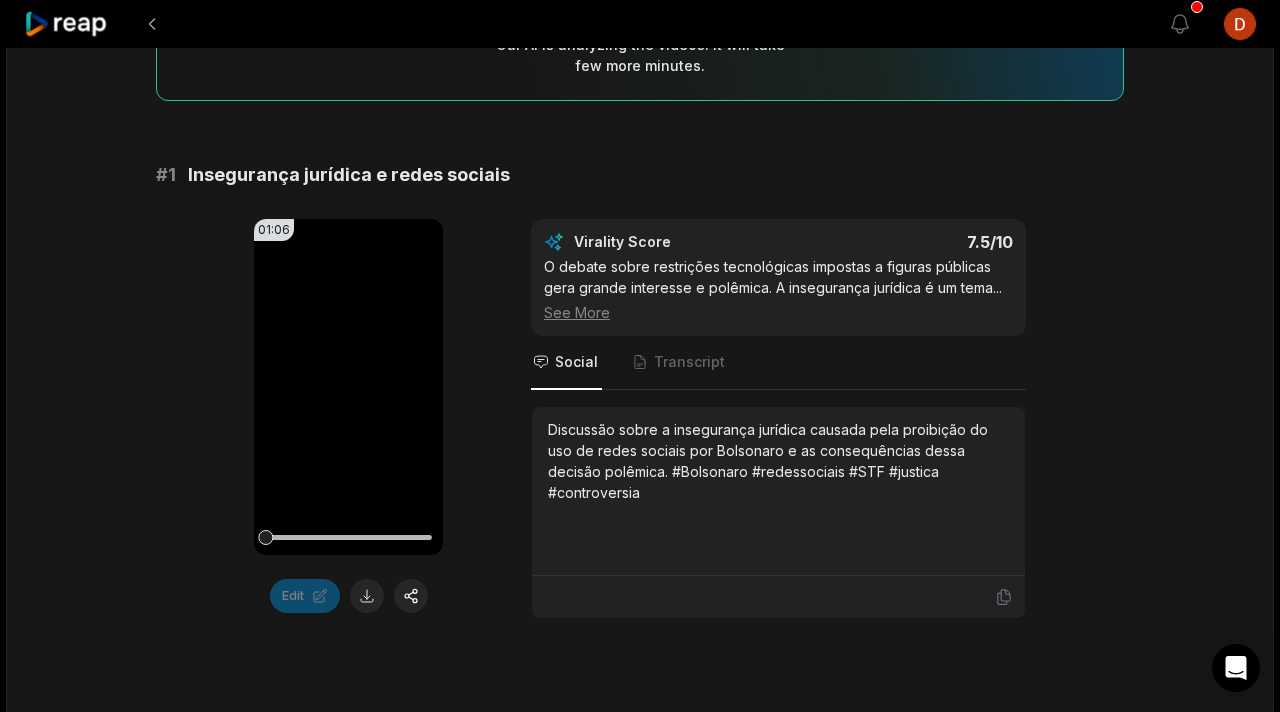 scroll, scrollTop: 269, scrollLeft: 0, axis: vertical 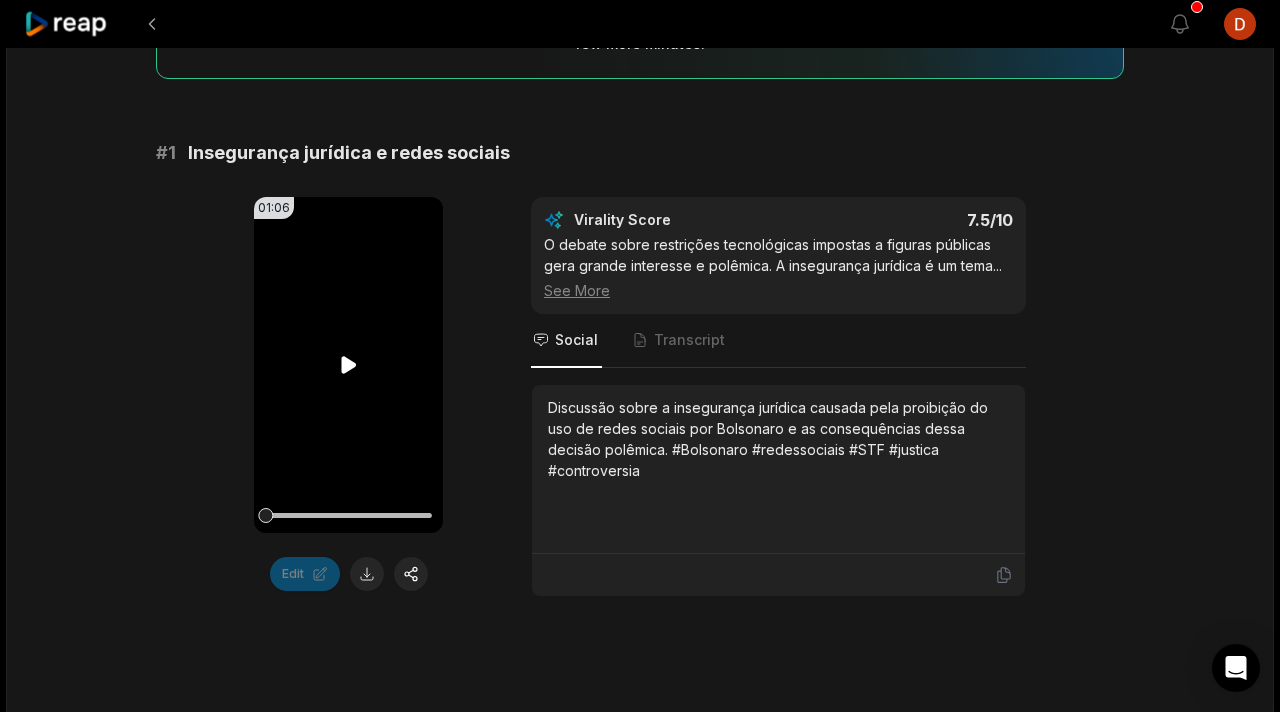 click 